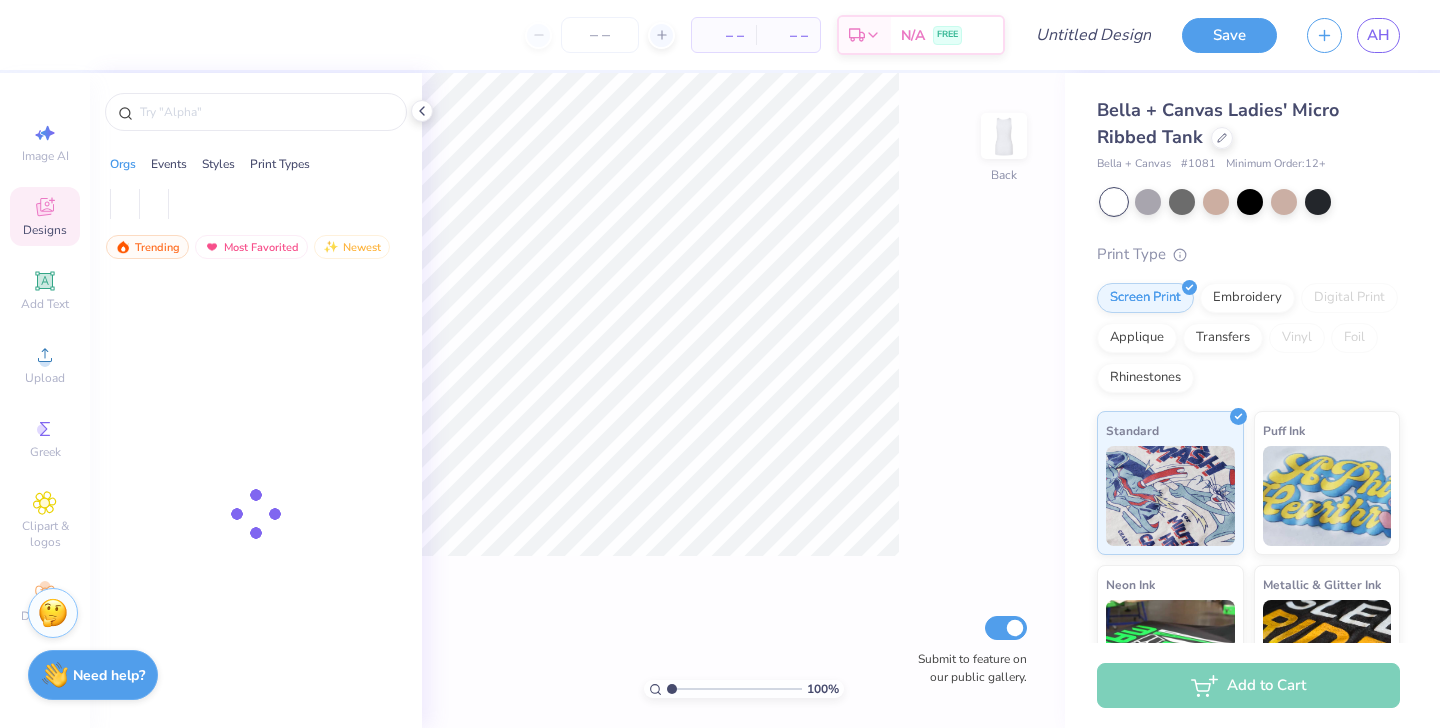 scroll, scrollTop: 0, scrollLeft: 0, axis: both 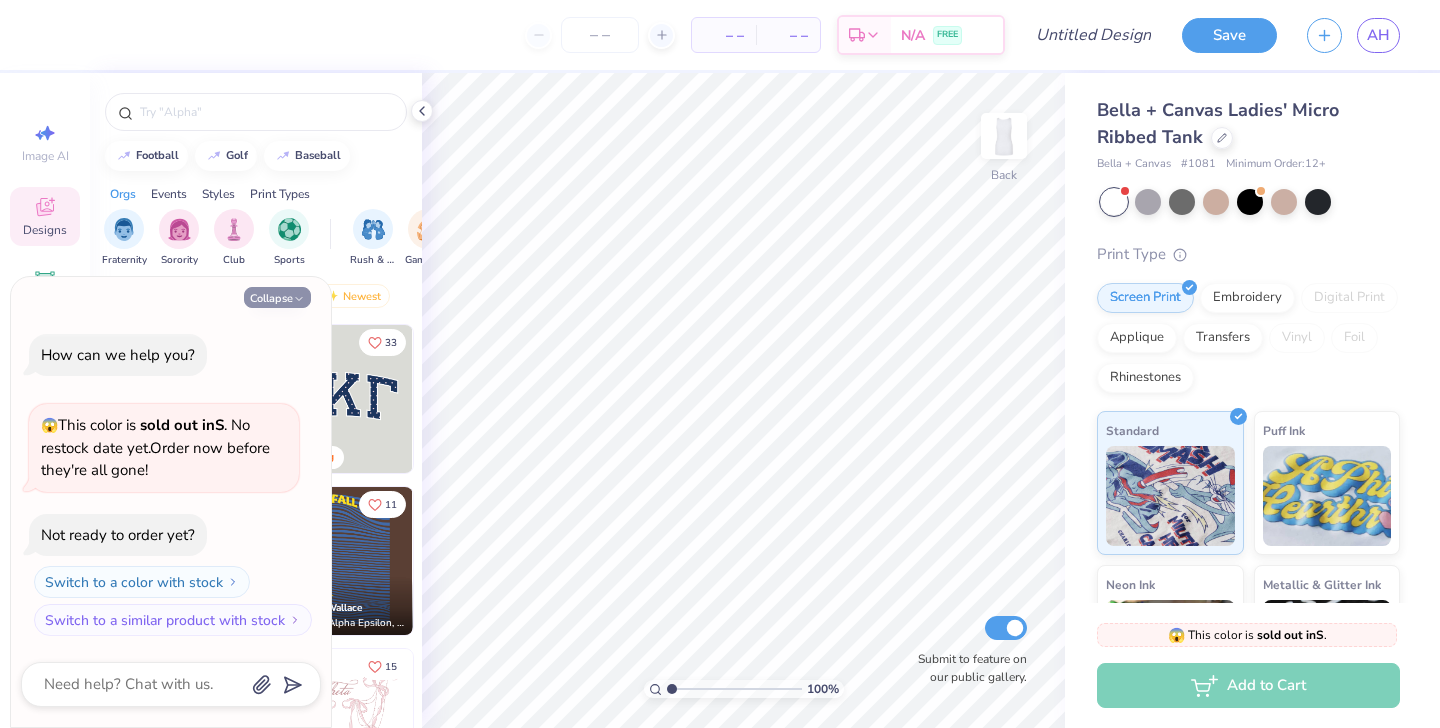 click on "Collapse" at bounding box center (277, 297) 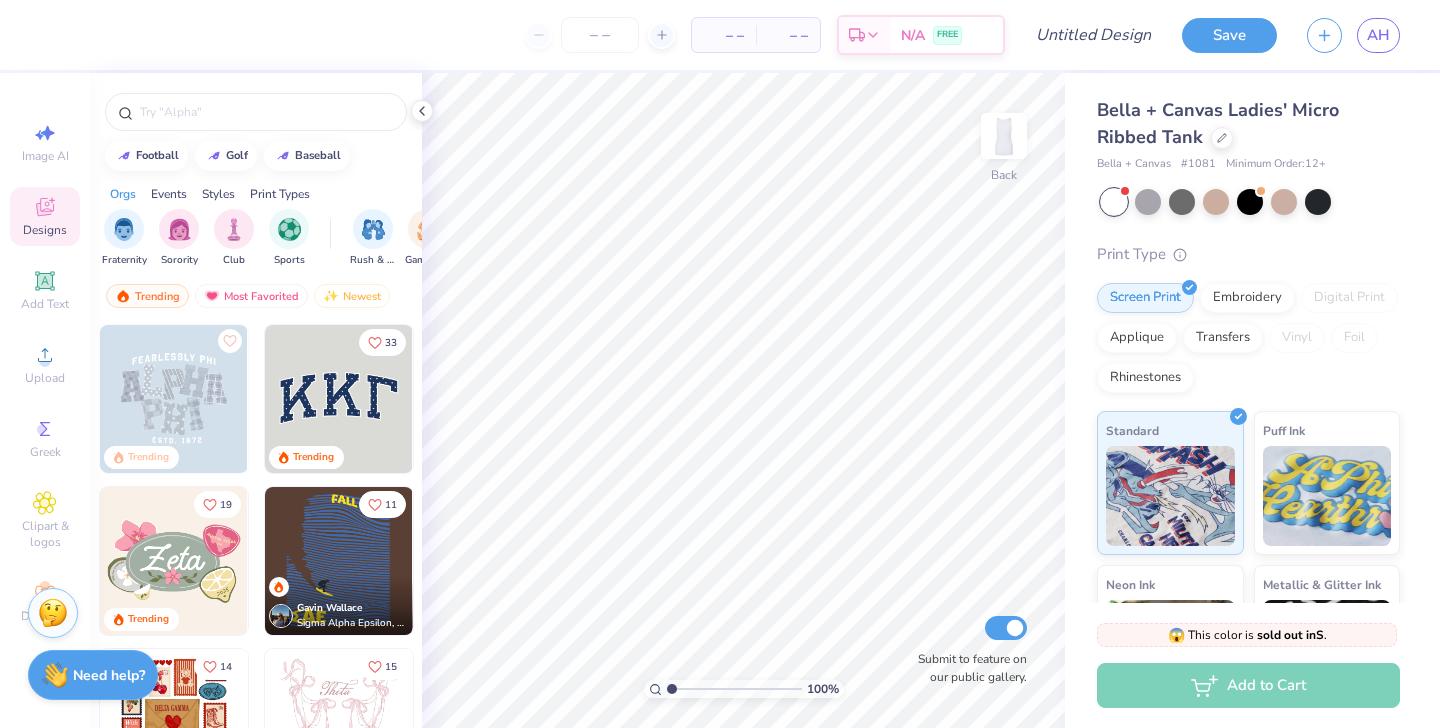 type on "x" 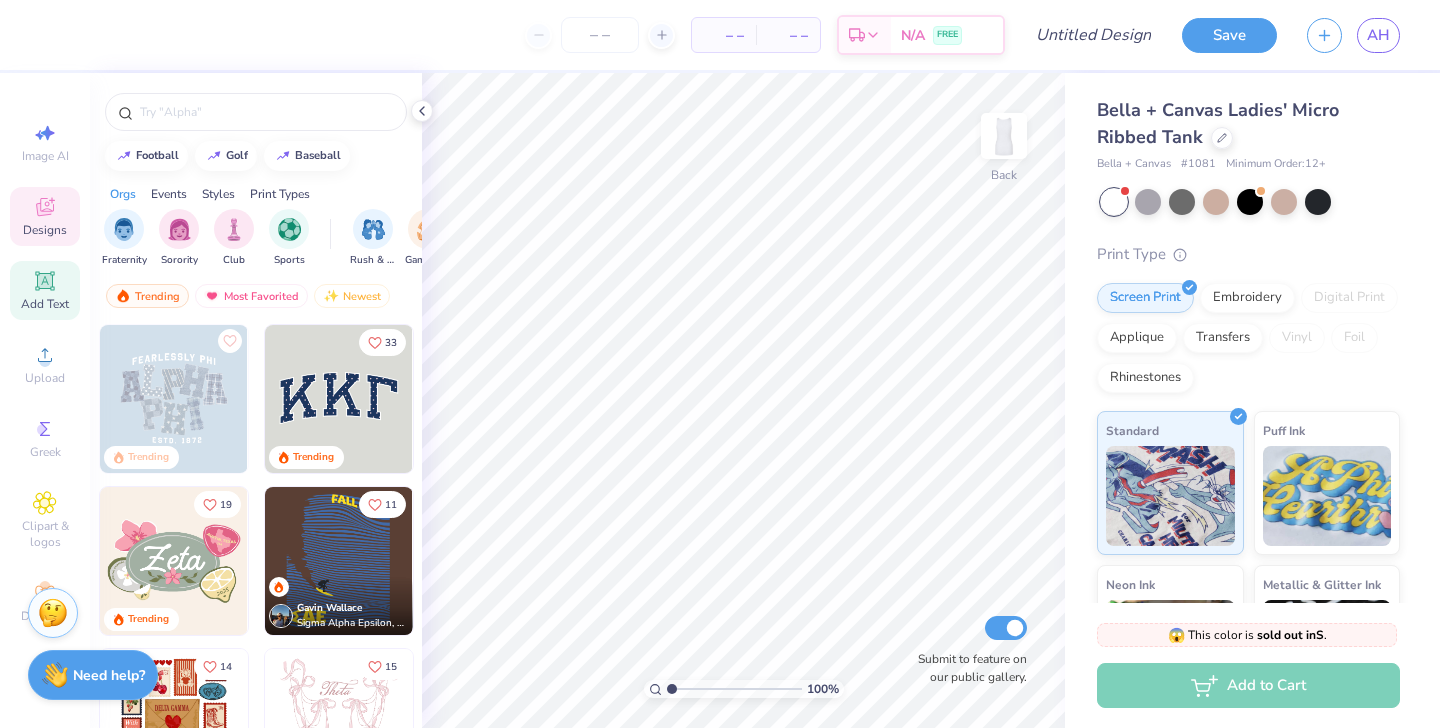 click on "Add Text" at bounding box center [45, 290] 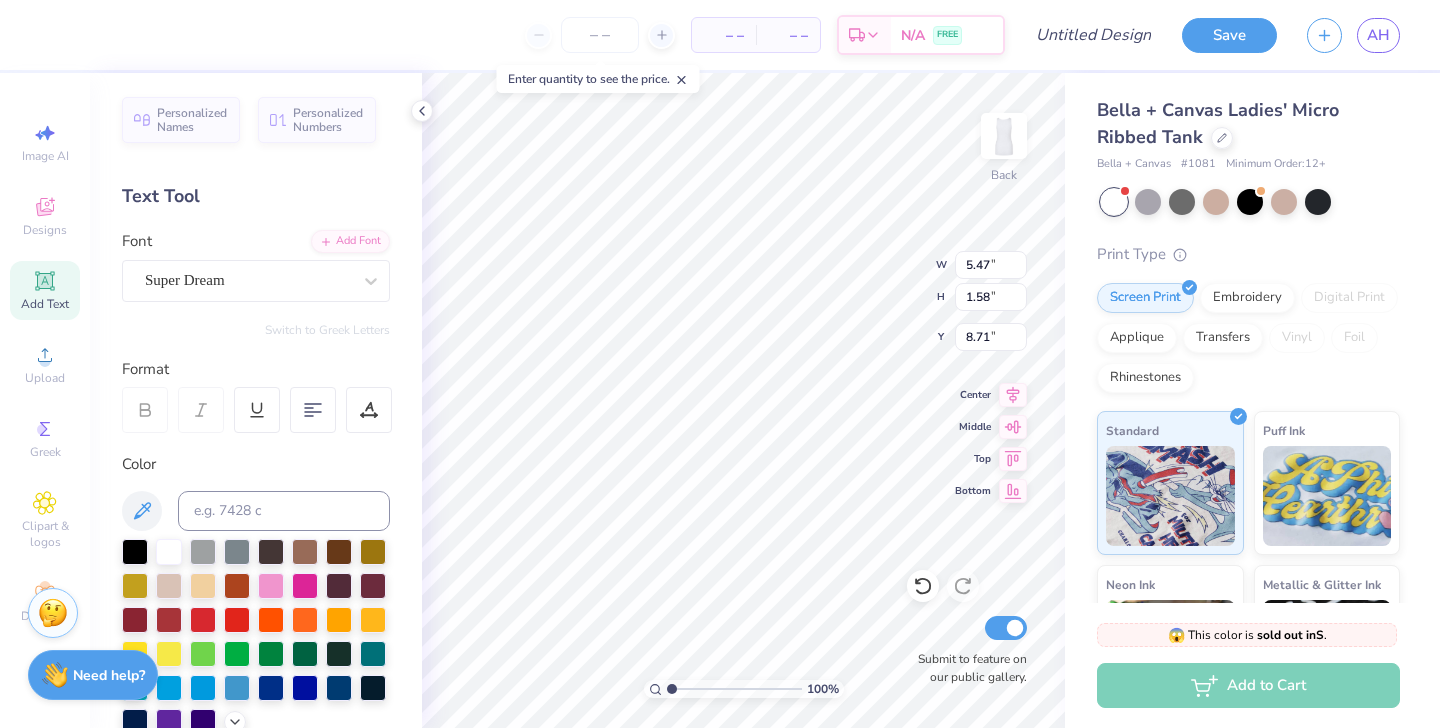 scroll, scrollTop: 0, scrollLeft: 2, axis: horizontal 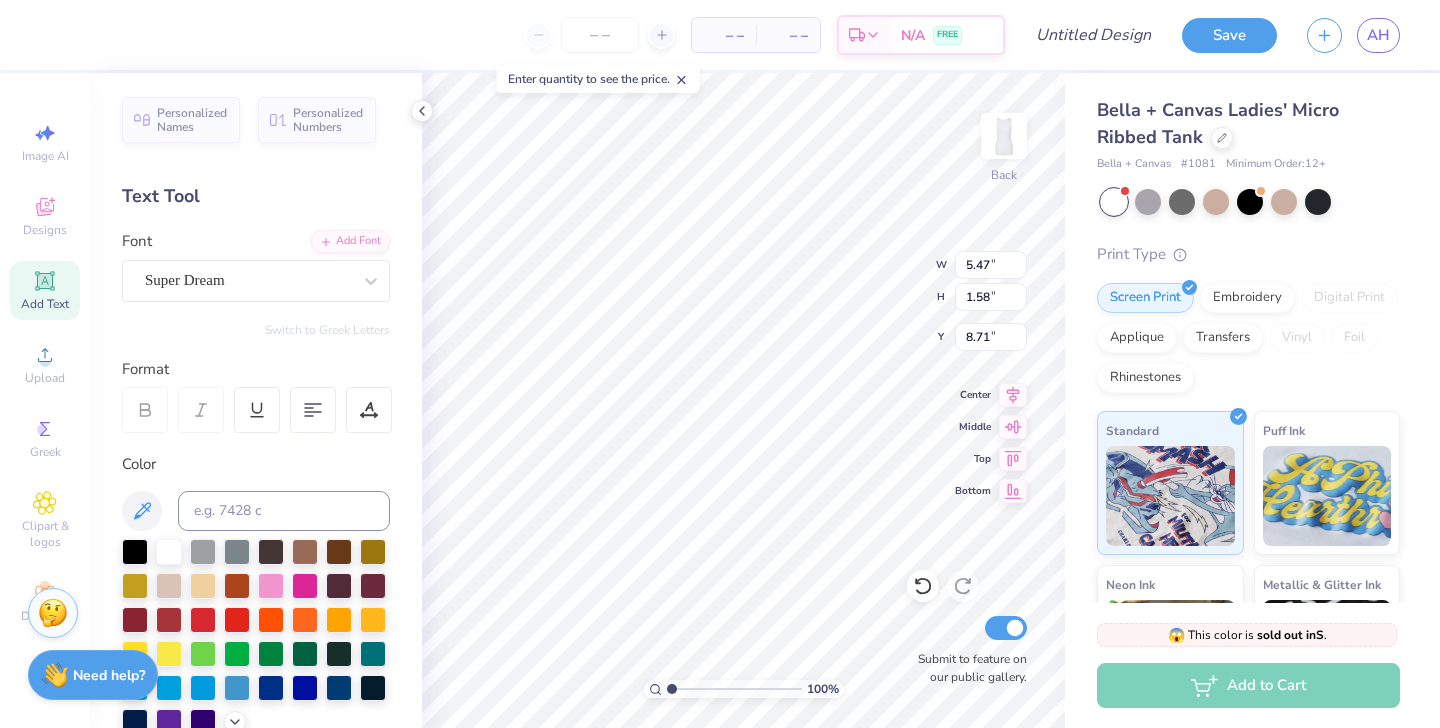 type on "THE SENIORS STORY" 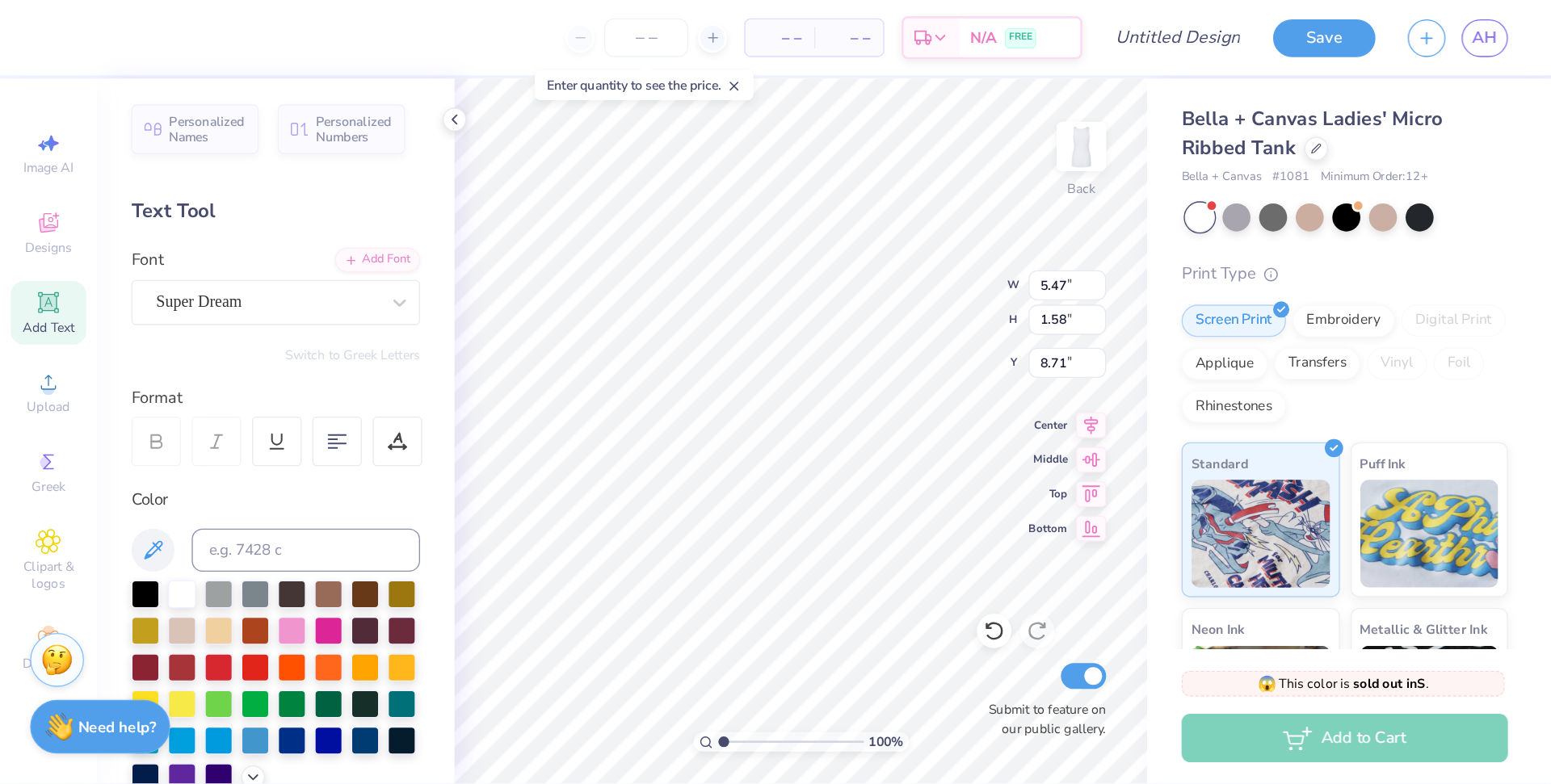 scroll, scrollTop: 0, scrollLeft: 0, axis: both 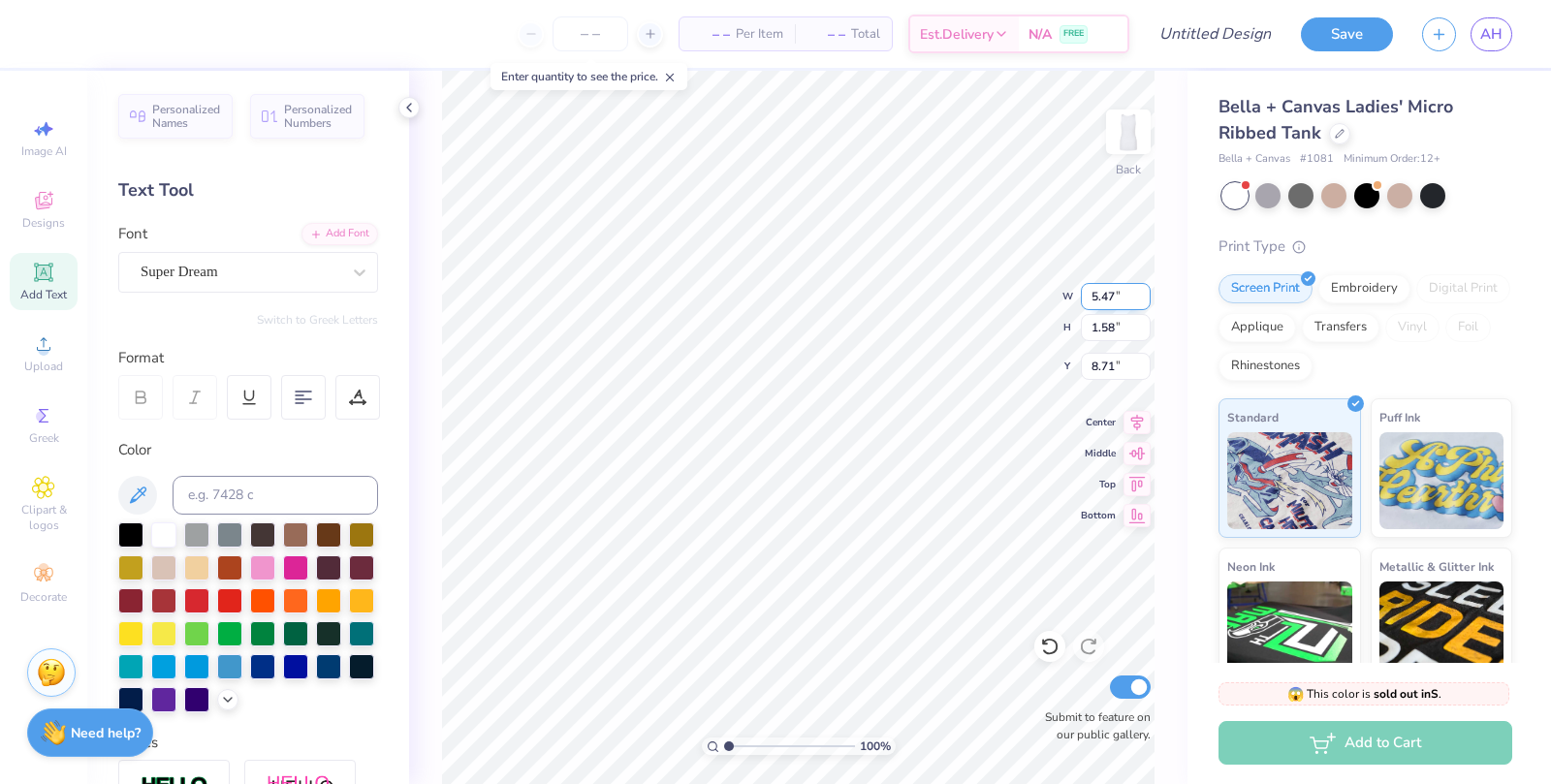 click on "5.47" at bounding box center [1116, 297] 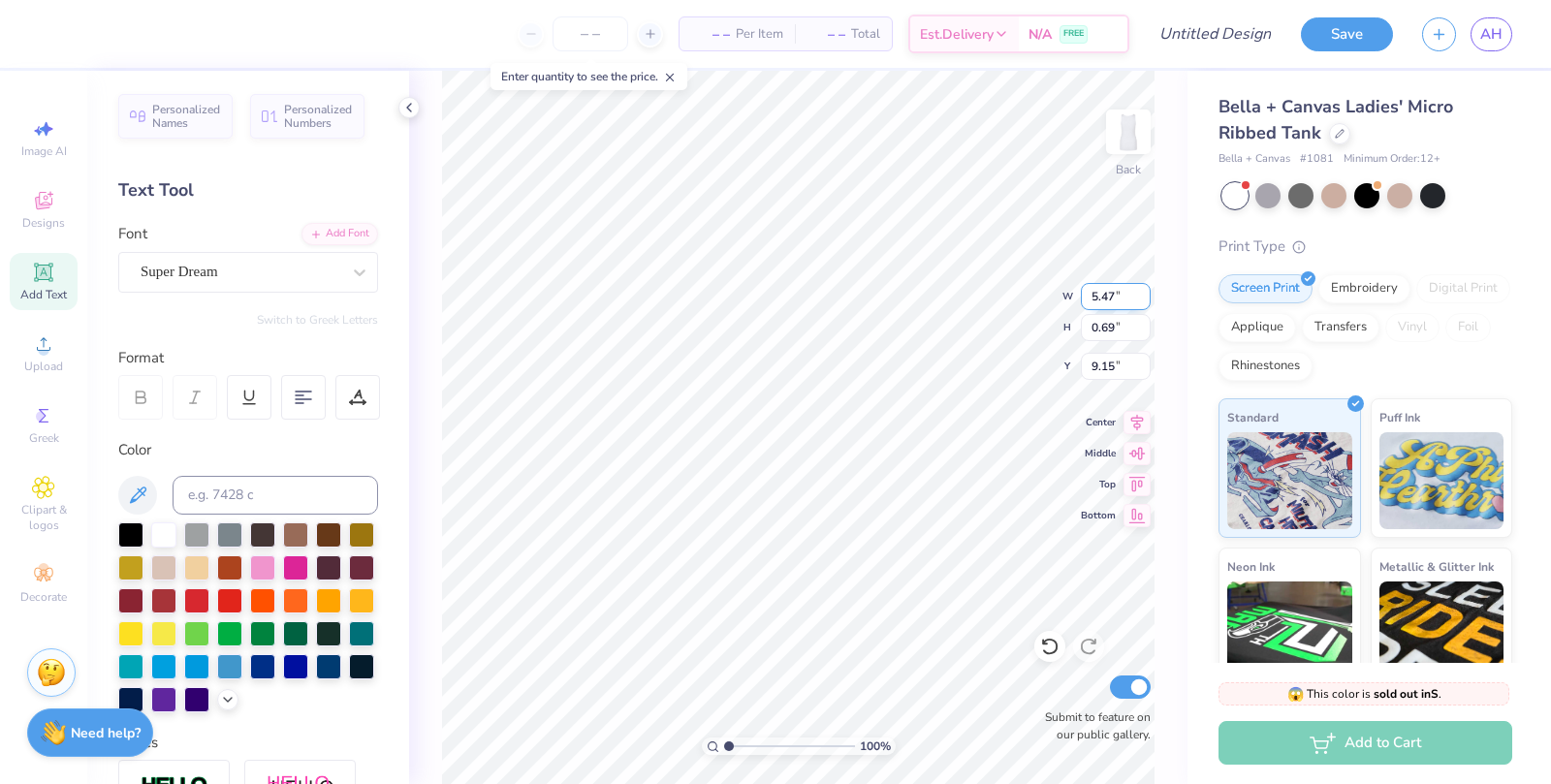 type on "8.92" 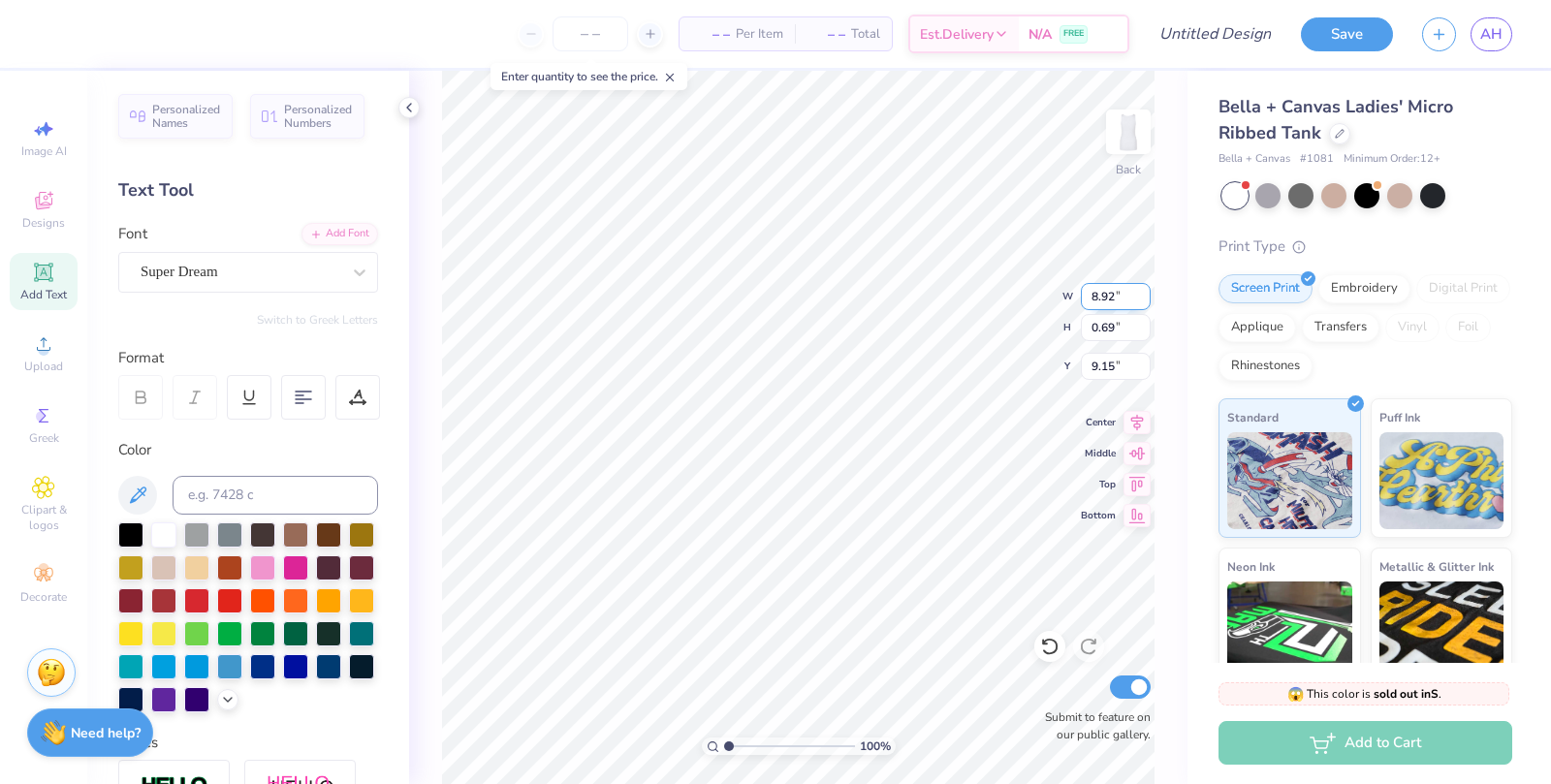 click on "8.92" at bounding box center (1116, 297) 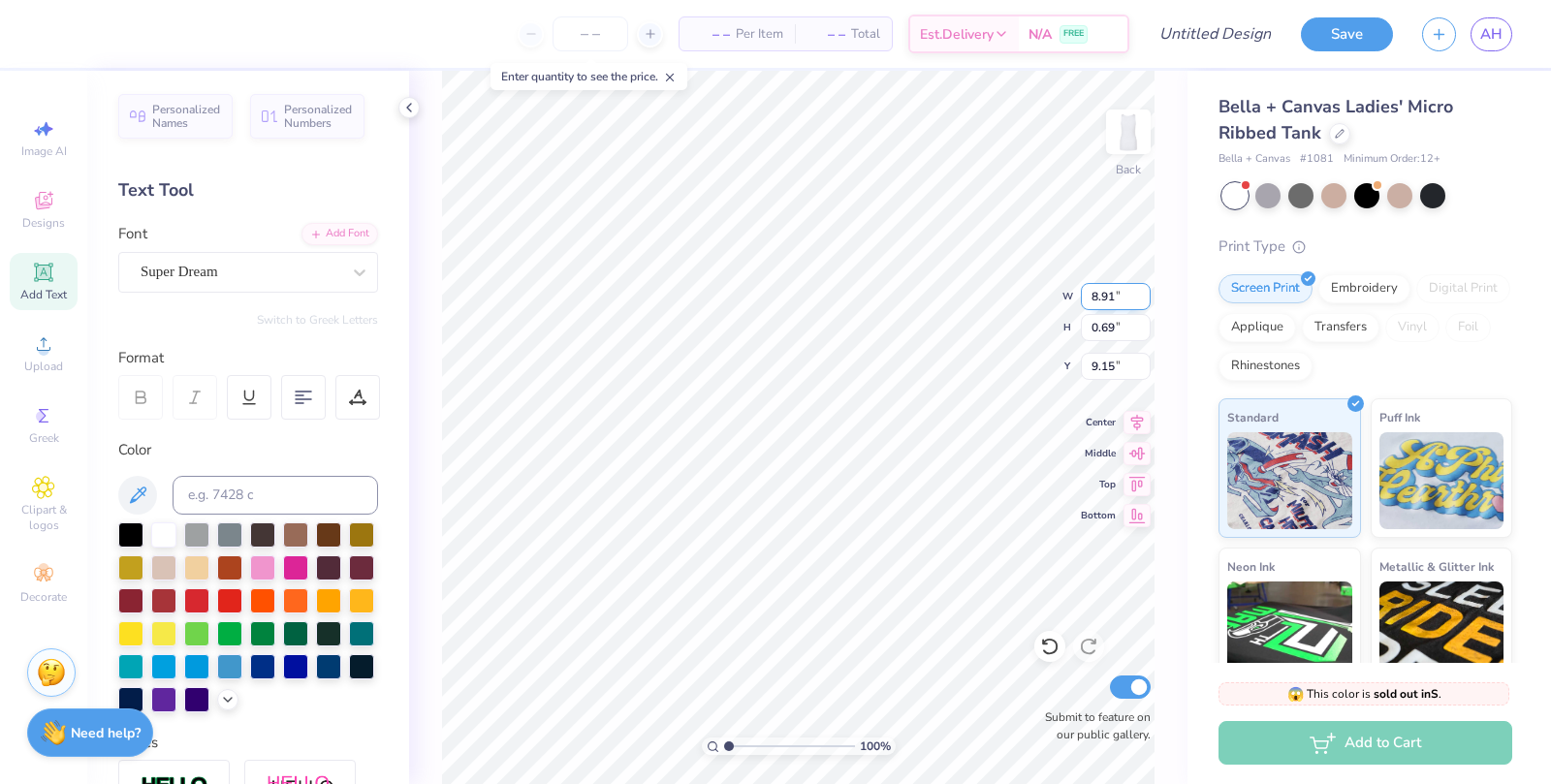 type on "8.91" 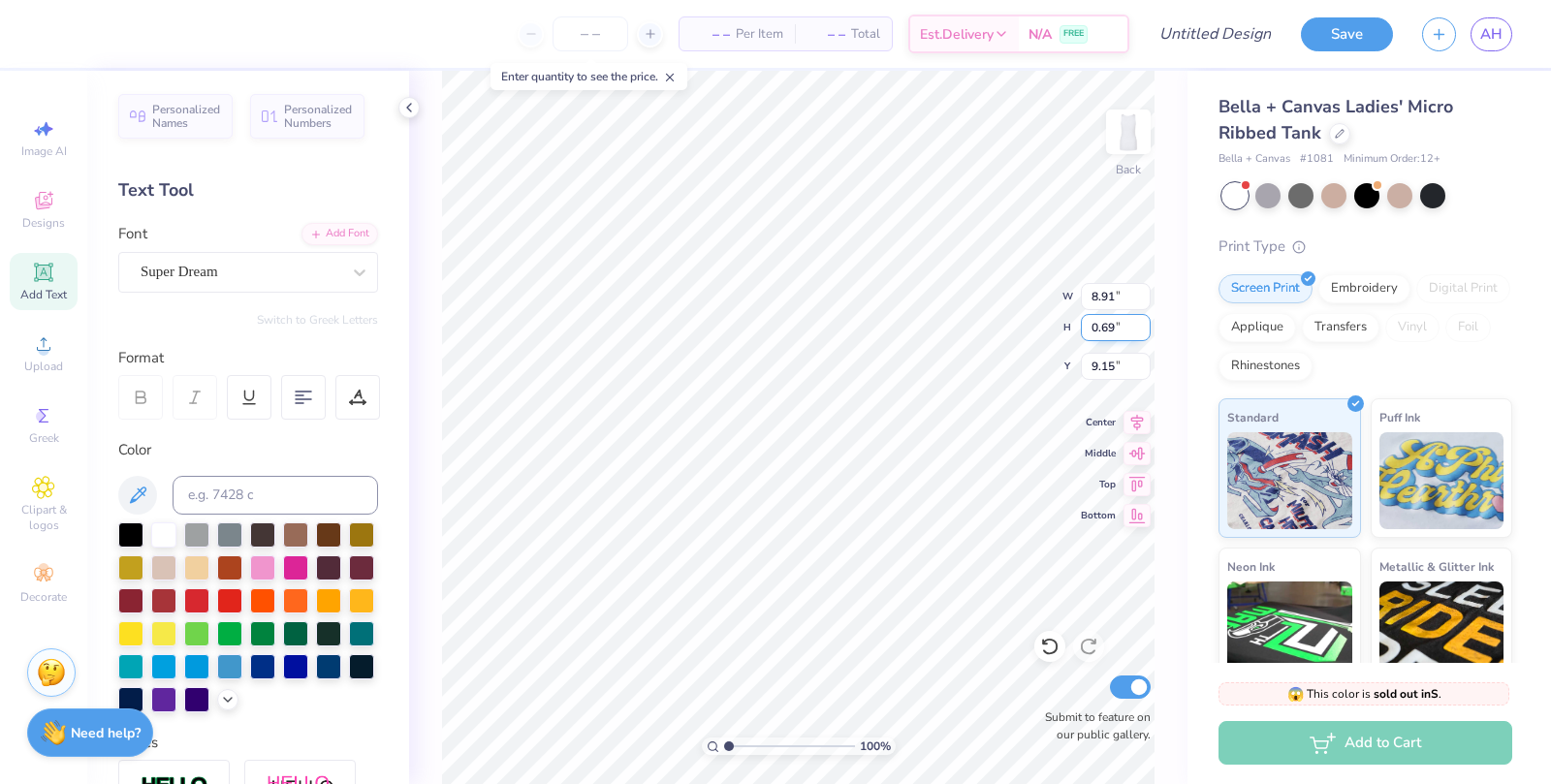 click on "0.69" at bounding box center [1116, 328] 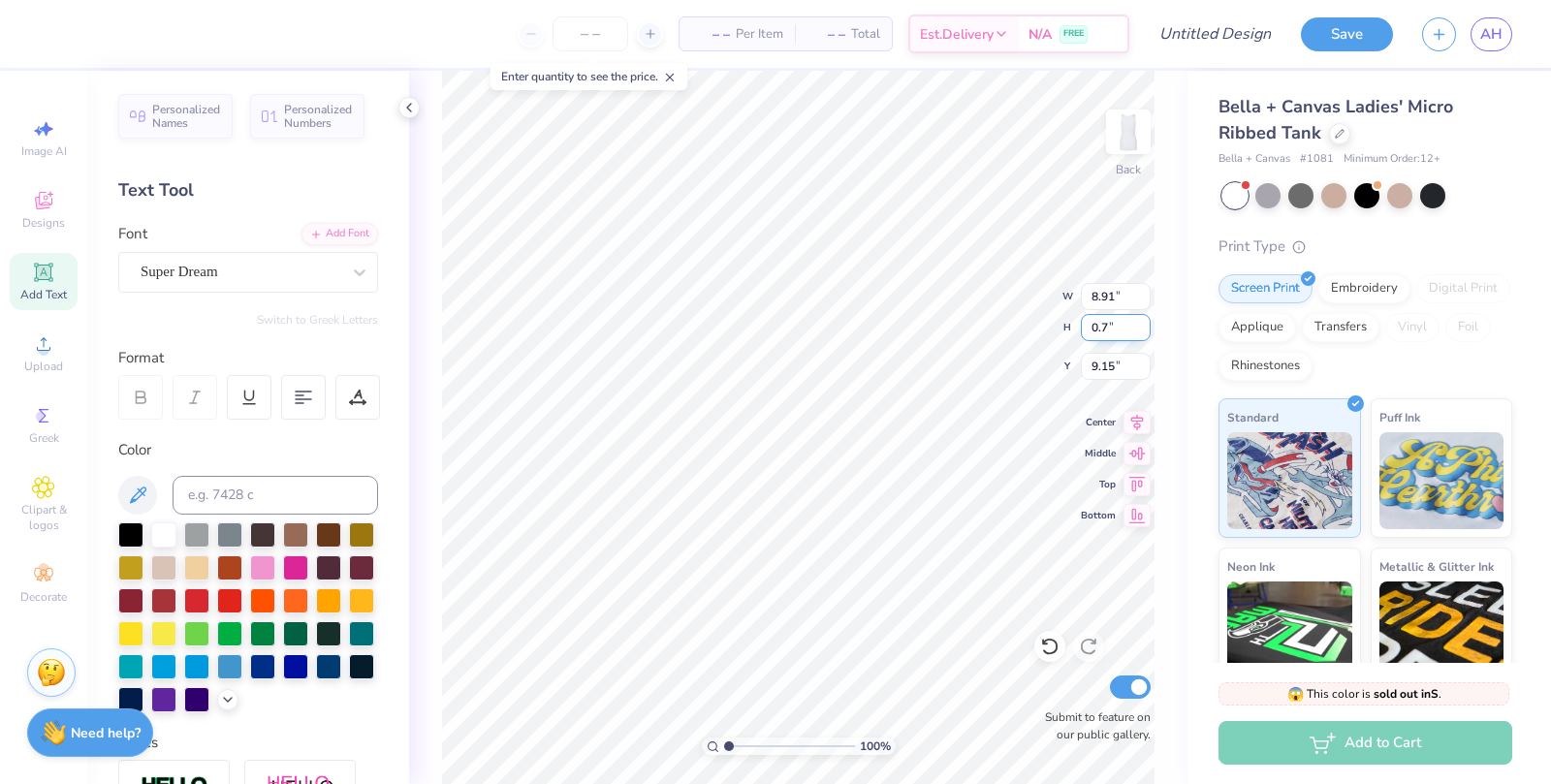 click on "0.7" at bounding box center [1116, 328] 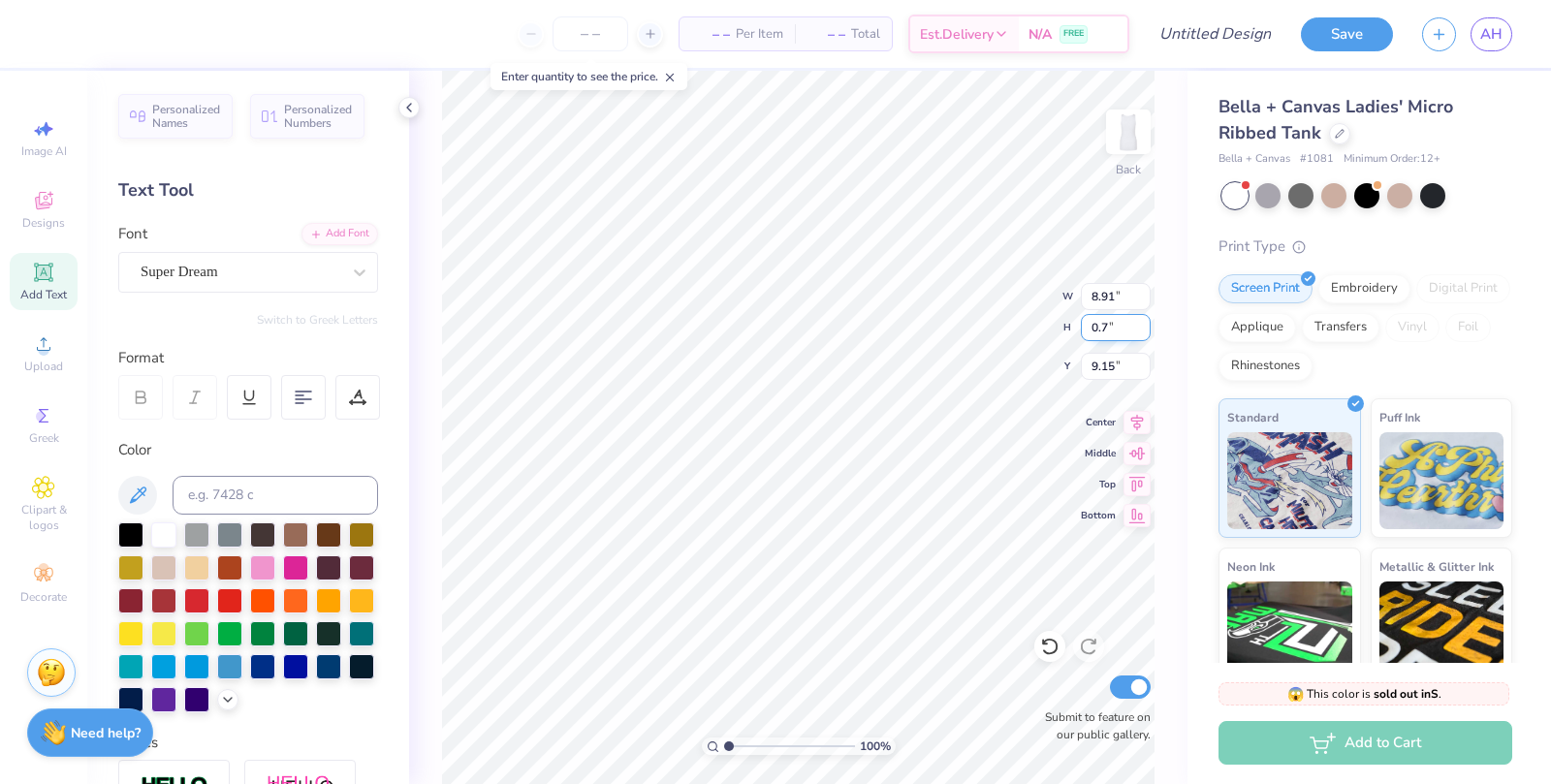 click on "0.7" at bounding box center [1116, 328] 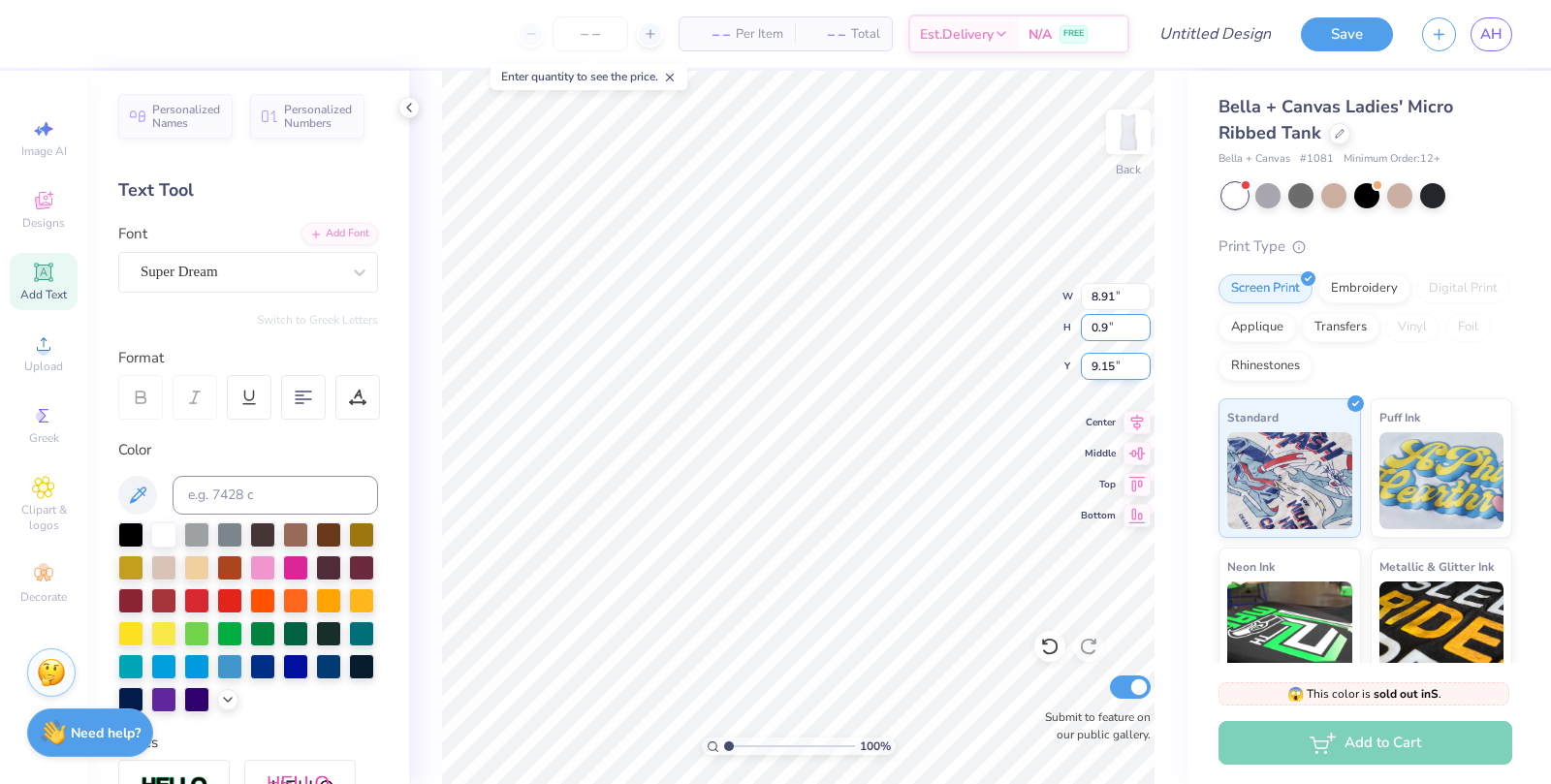 type on "0.9" 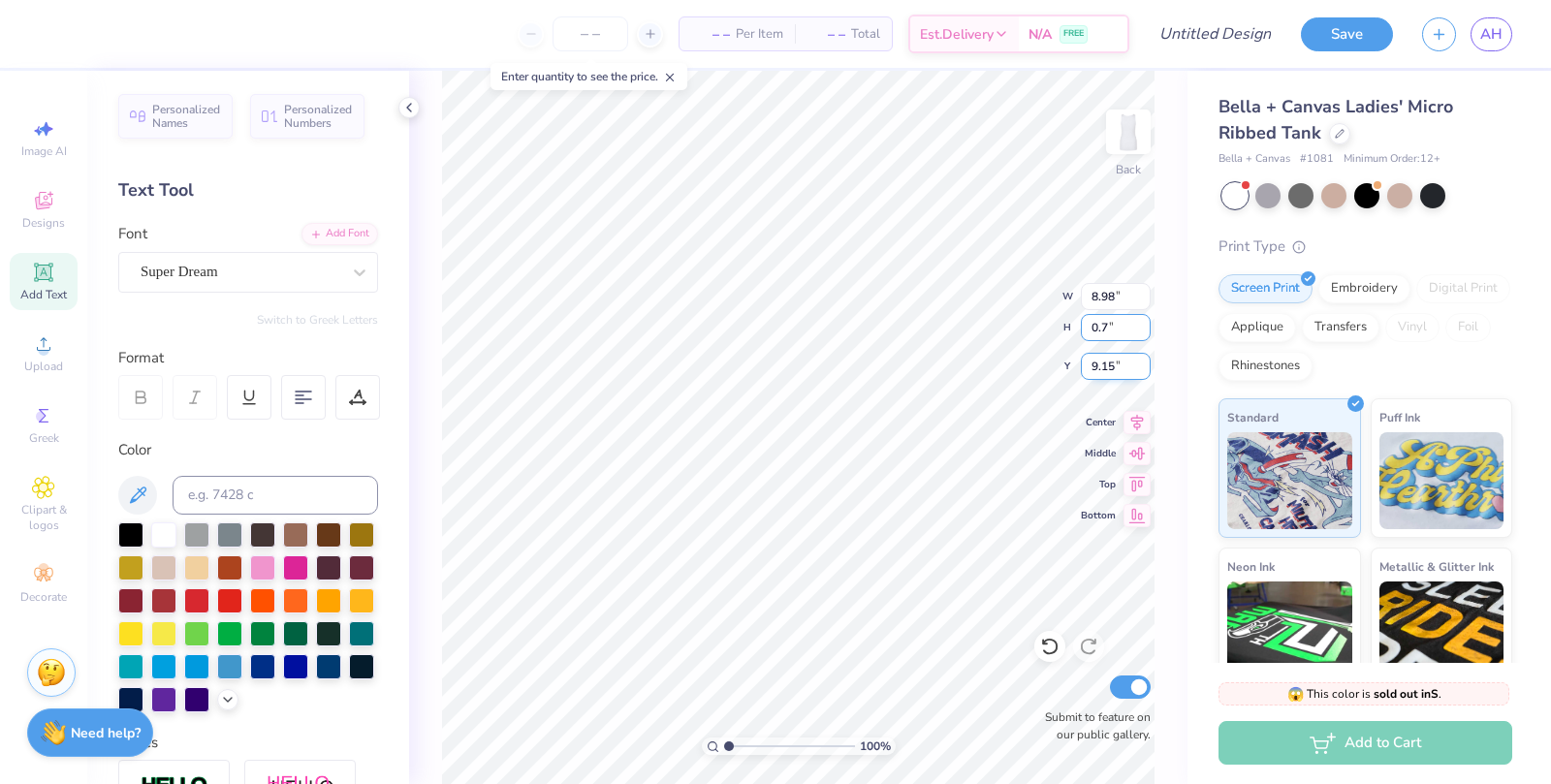 type on "0" 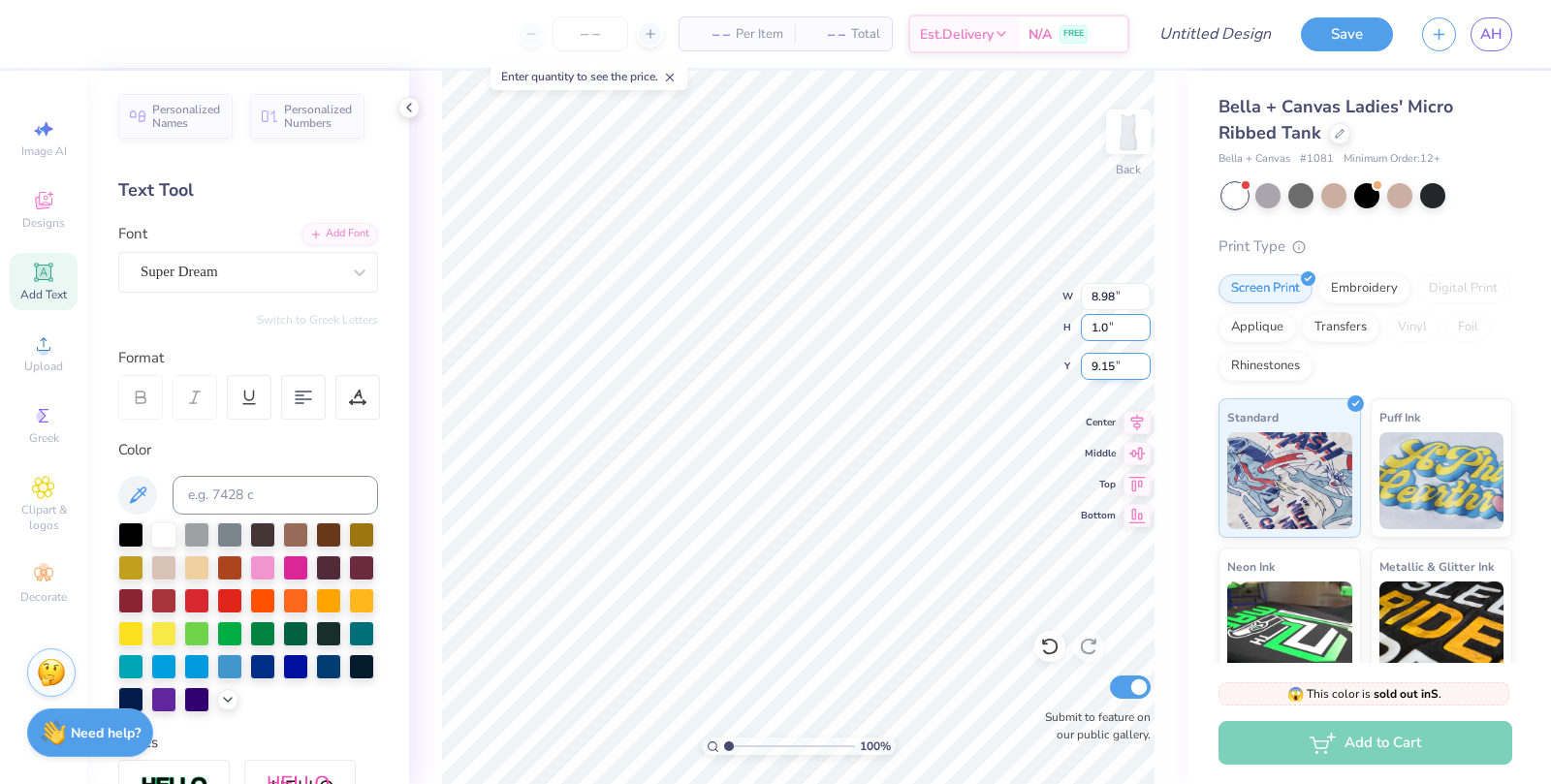 type on "1.0" 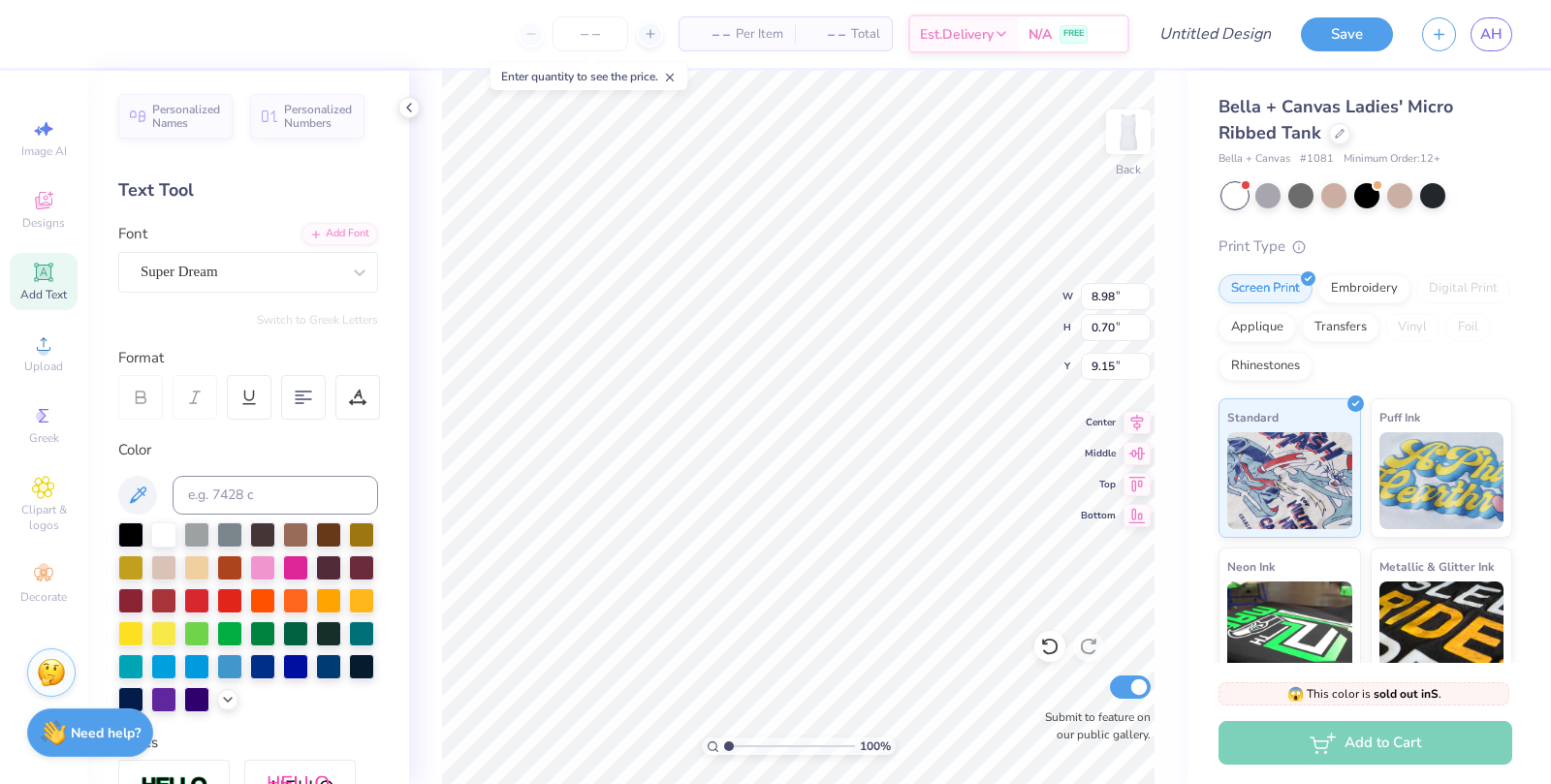 type on "6.87" 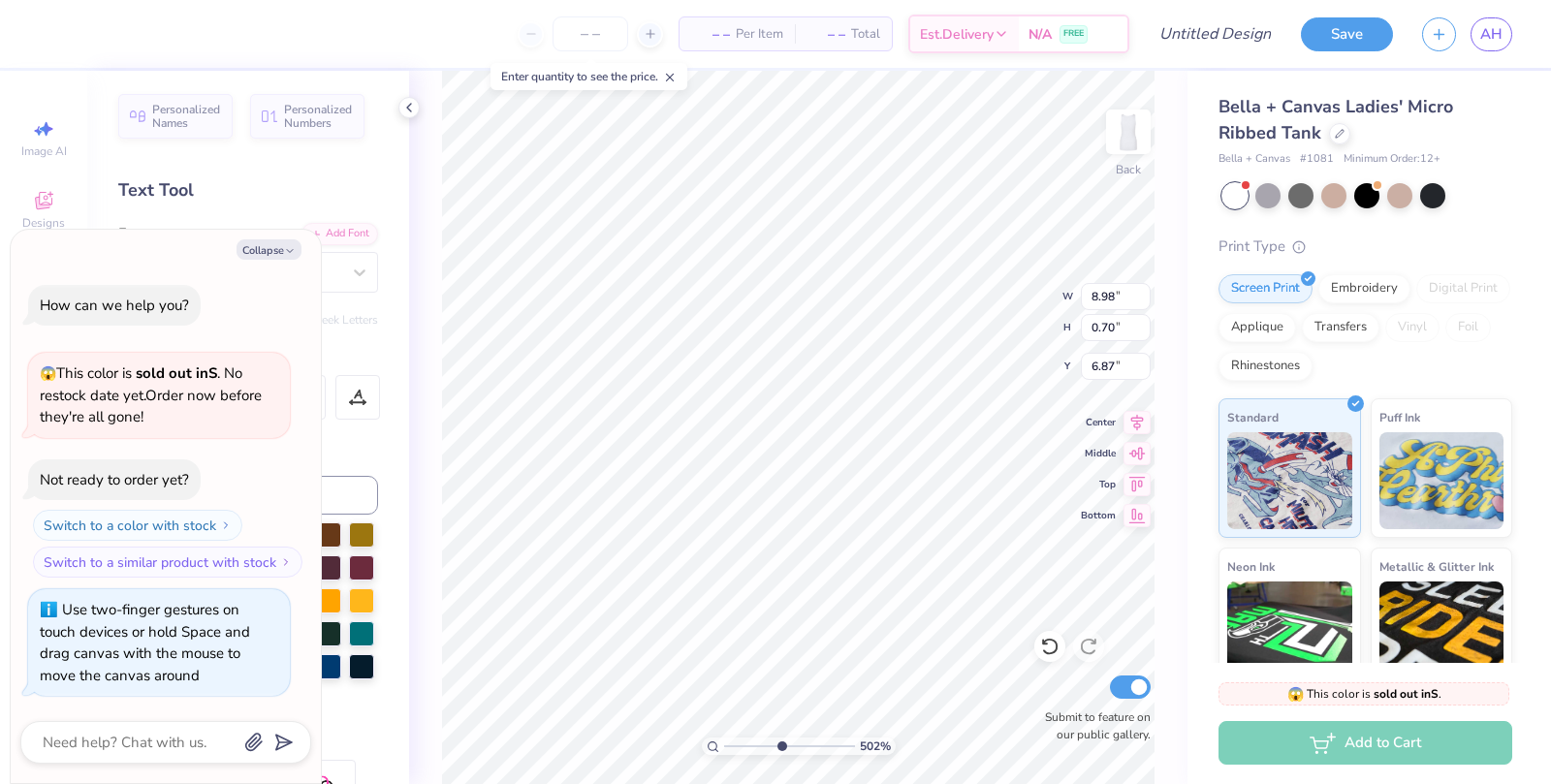 type on "5.57" 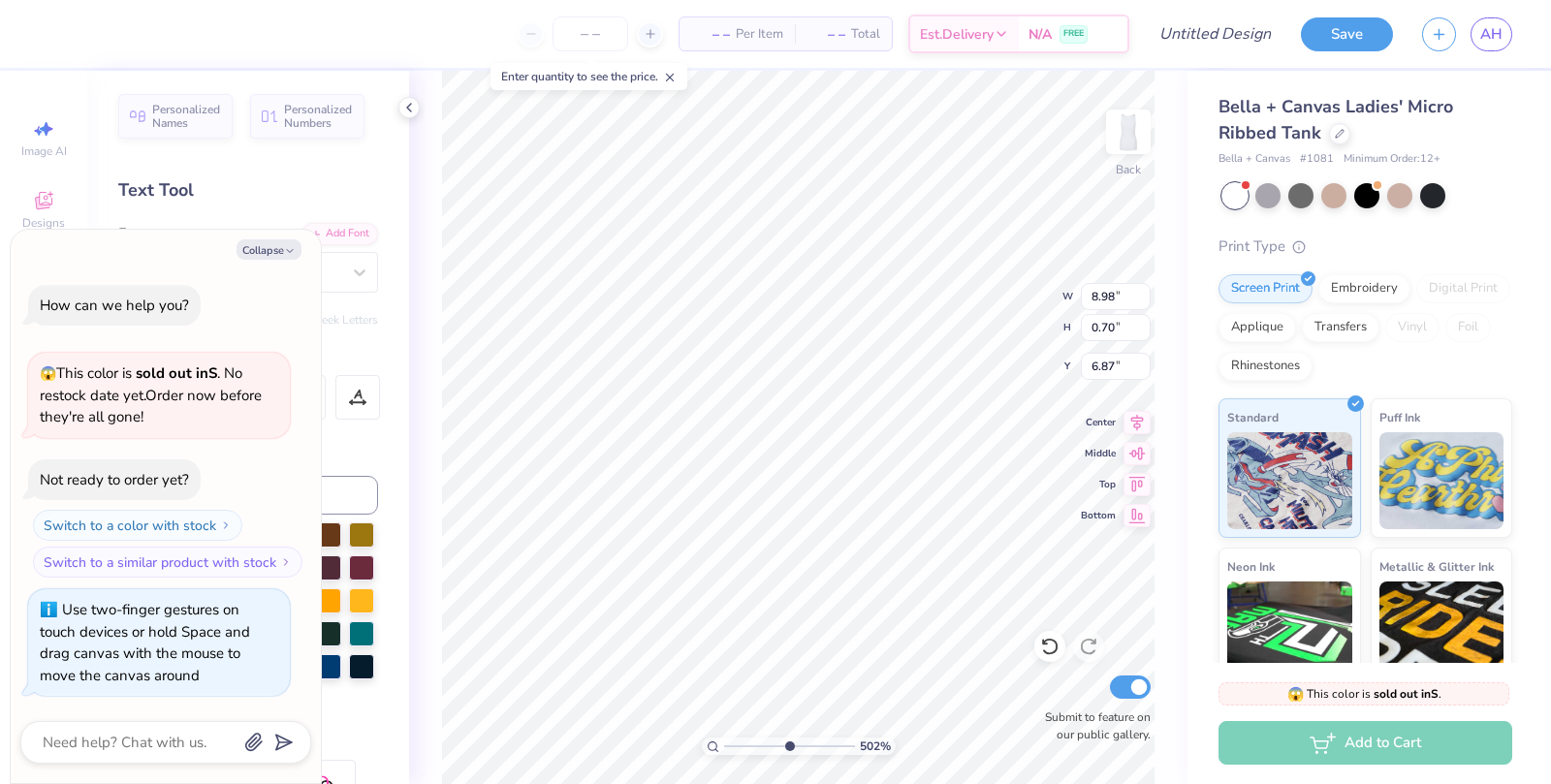 type on "5.74" 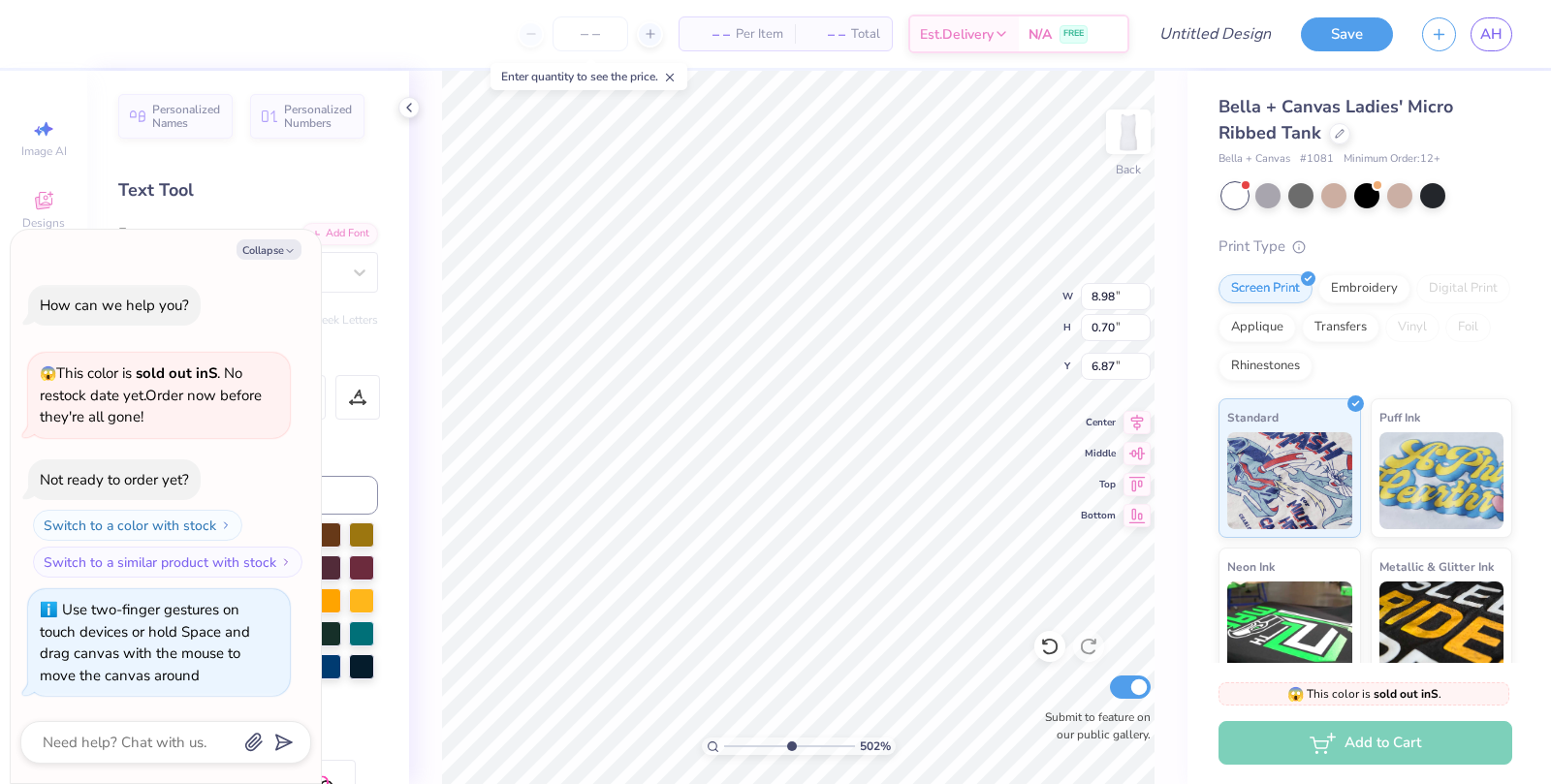 type on "5.87" 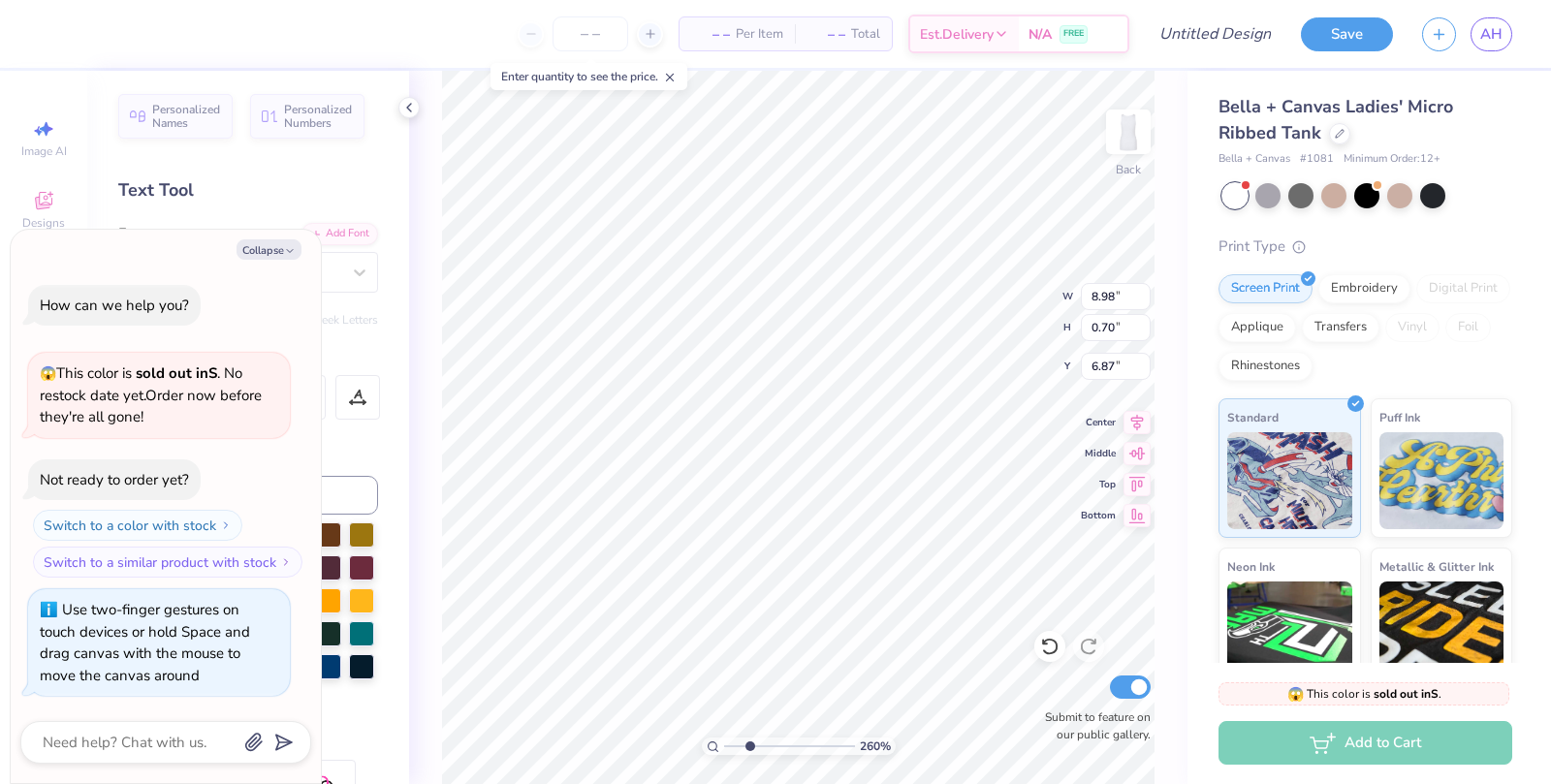 drag, startPoint x: 724, startPoint y: 741, endPoint x: 748, endPoint y: 749, distance: 25.29822 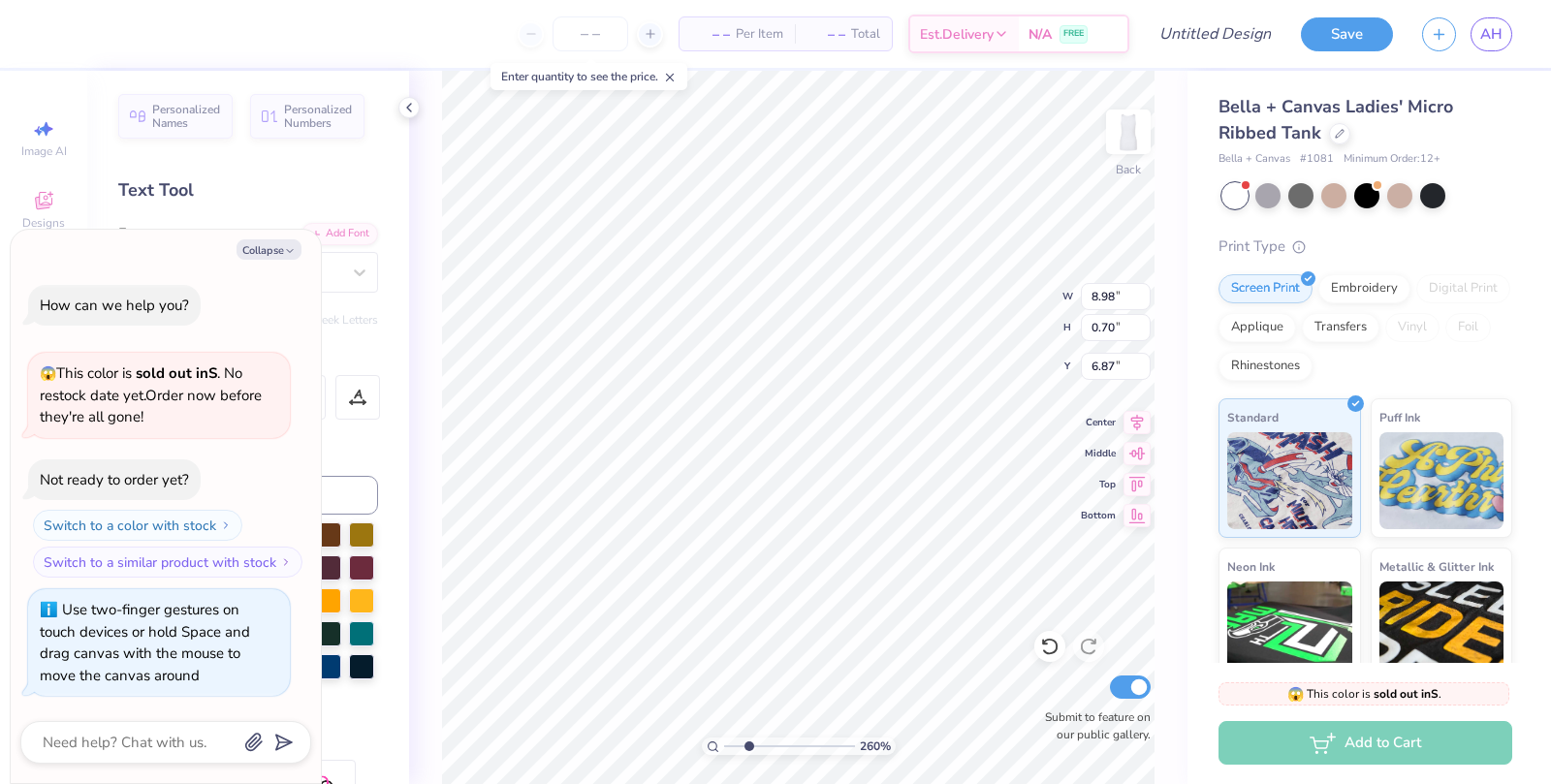 click at bounding box center (789, 746) 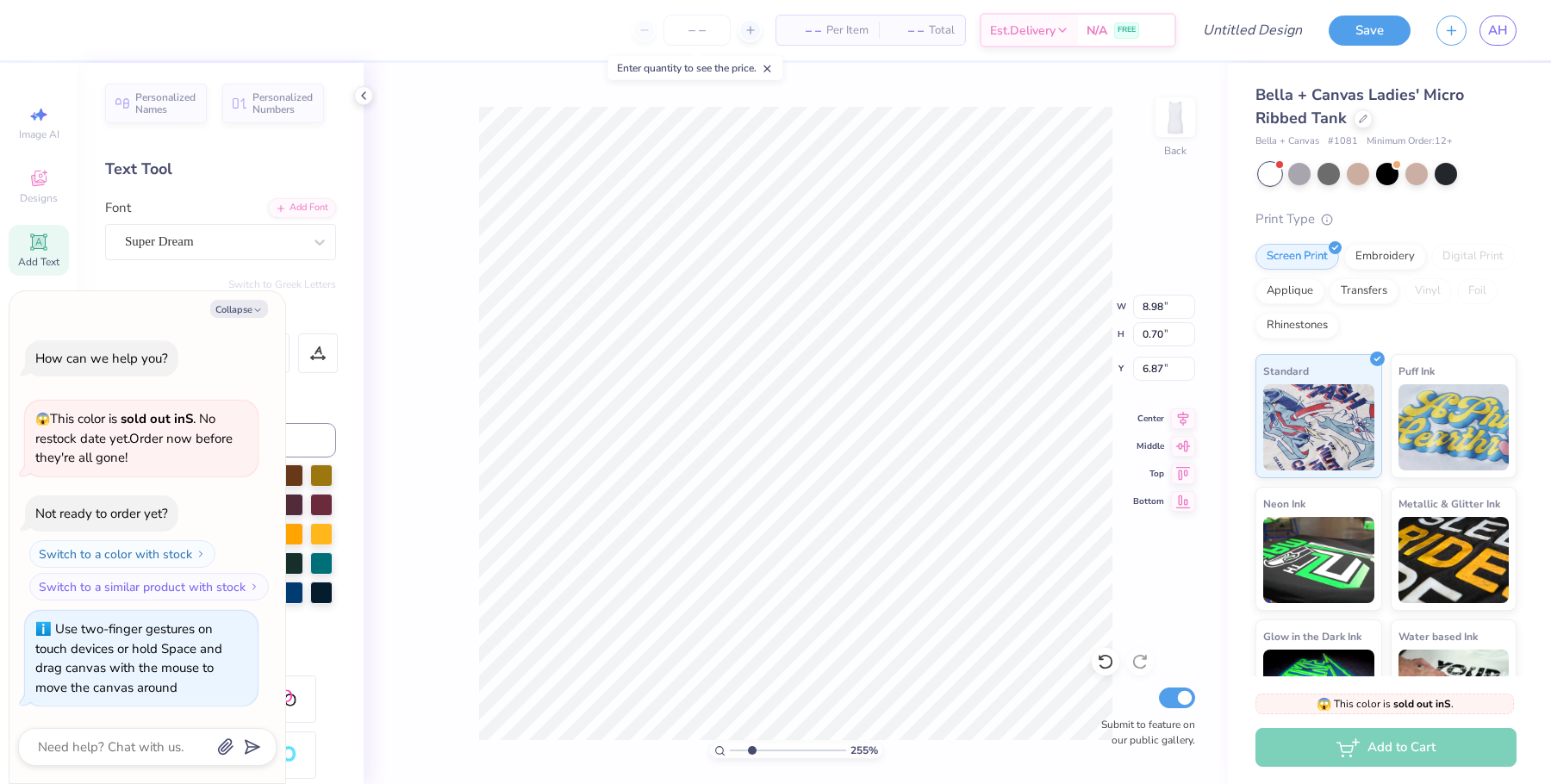 type on "x" 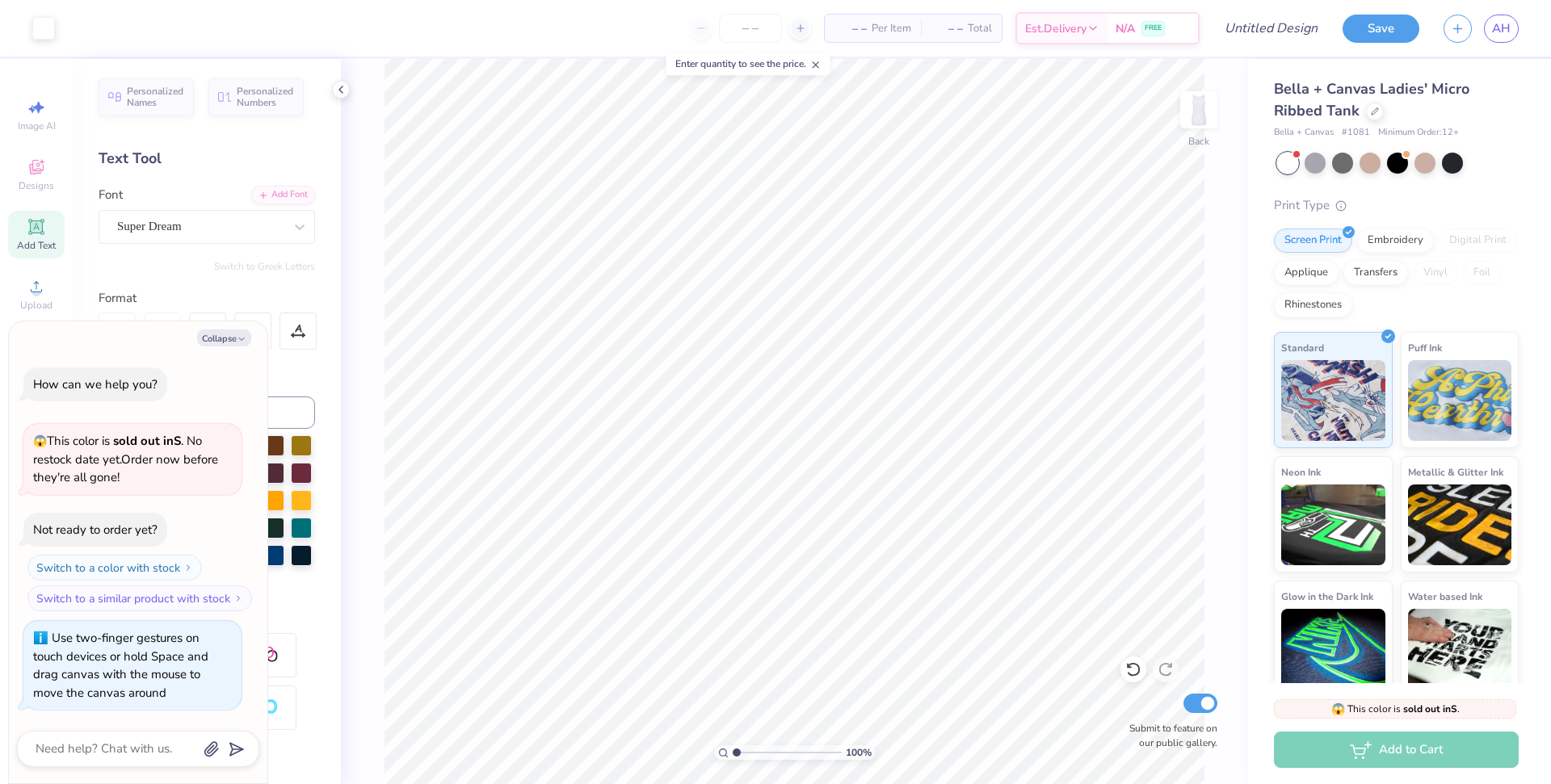 click on "100  % Back Submit to feature on our public gallery." at bounding box center (794, 421) 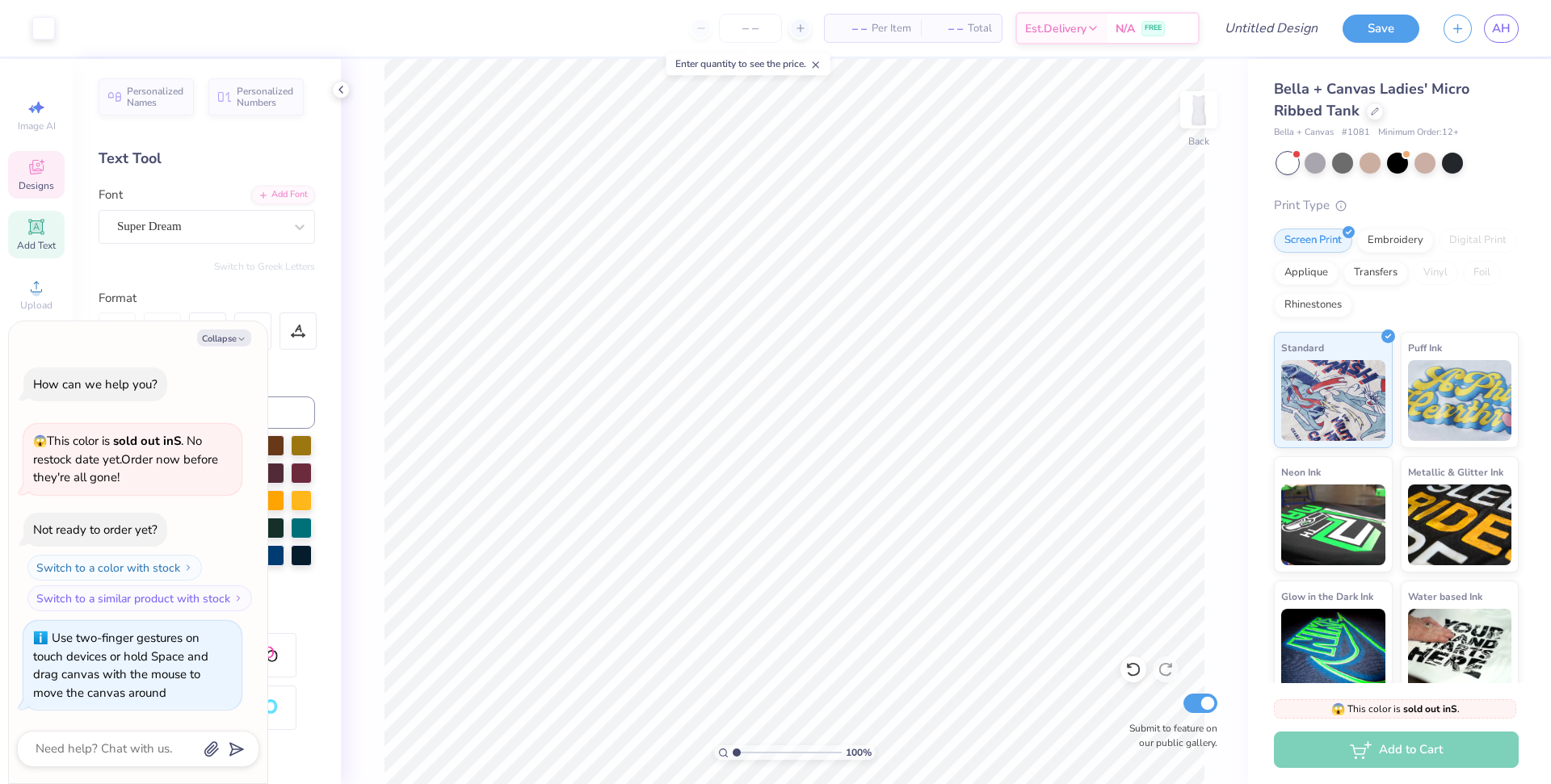 click on "Designs" at bounding box center [36, 186] 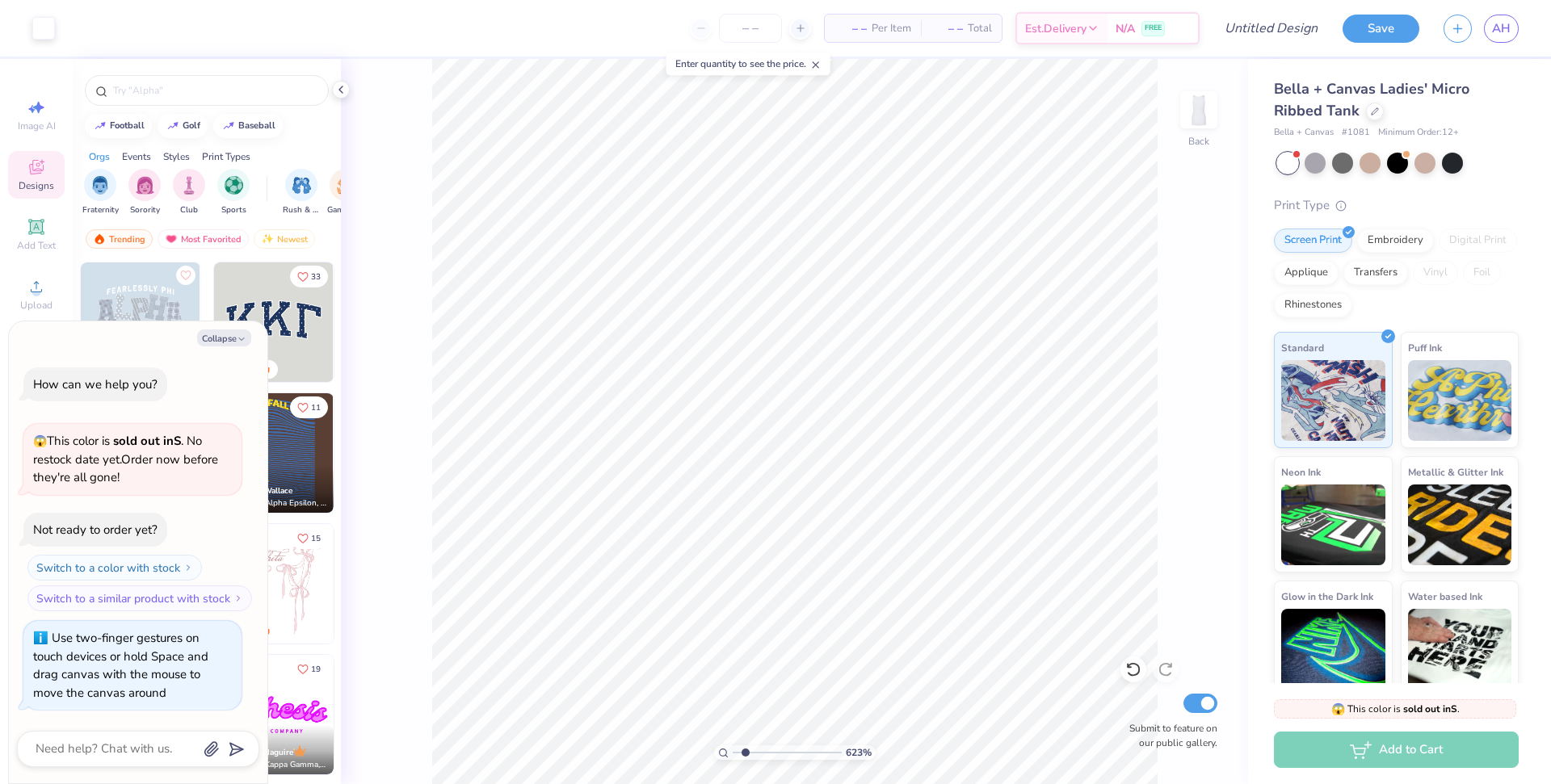 type on "1" 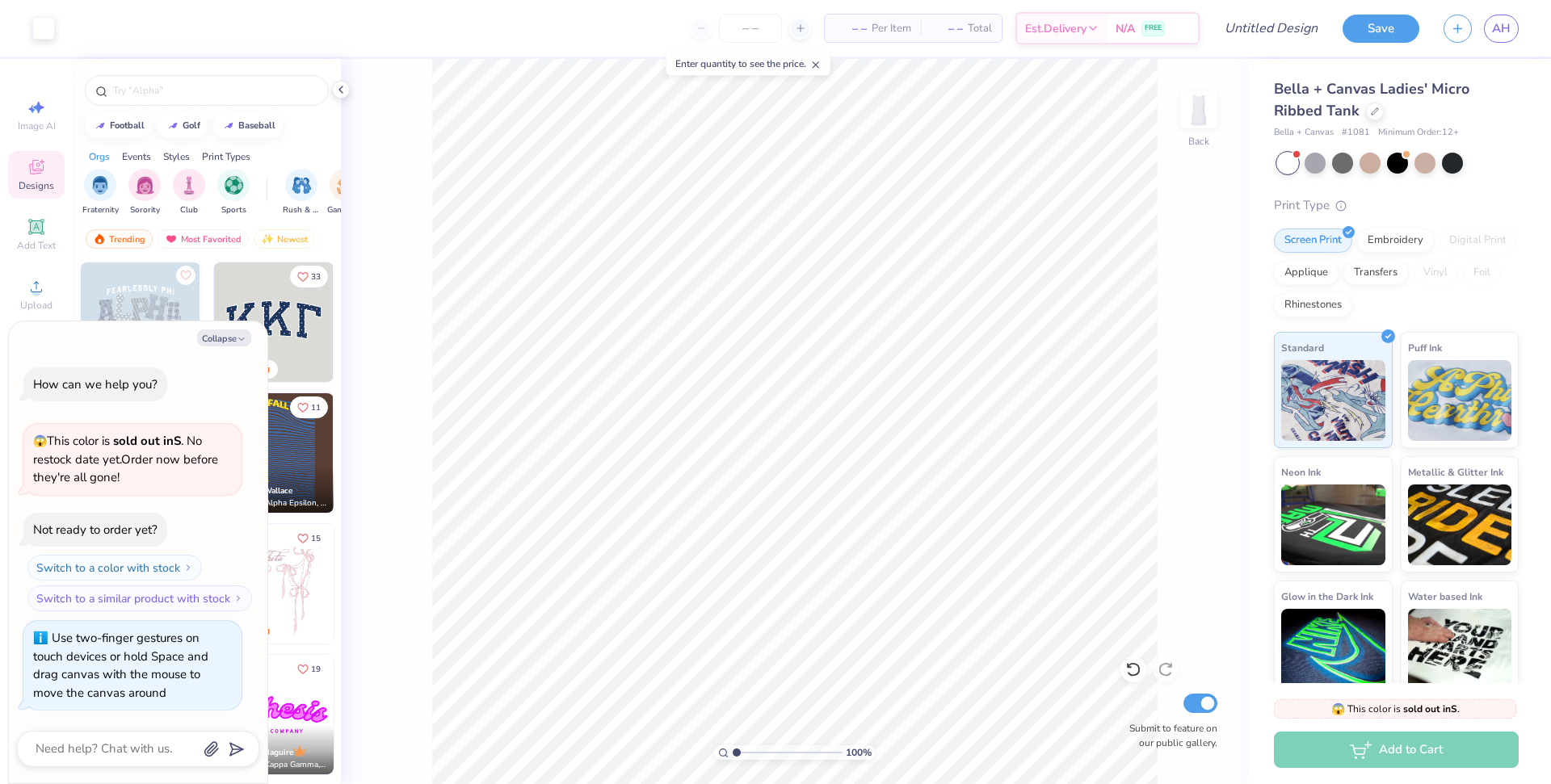 drag, startPoint x: 740, startPoint y: 750, endPoint x: 708, endPoint y: 751, distance: 32.015621 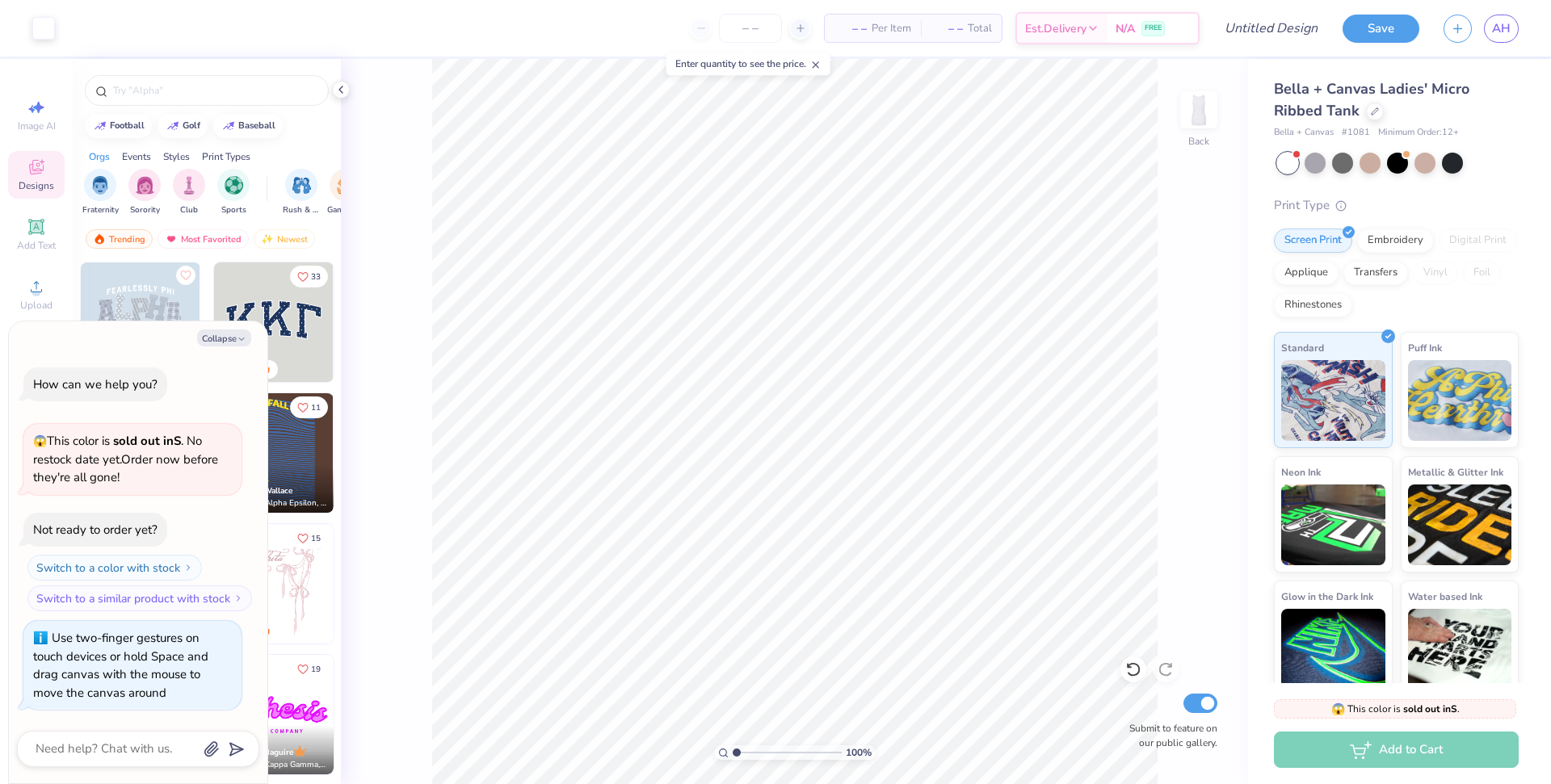 click at bounding box center [787, 753] 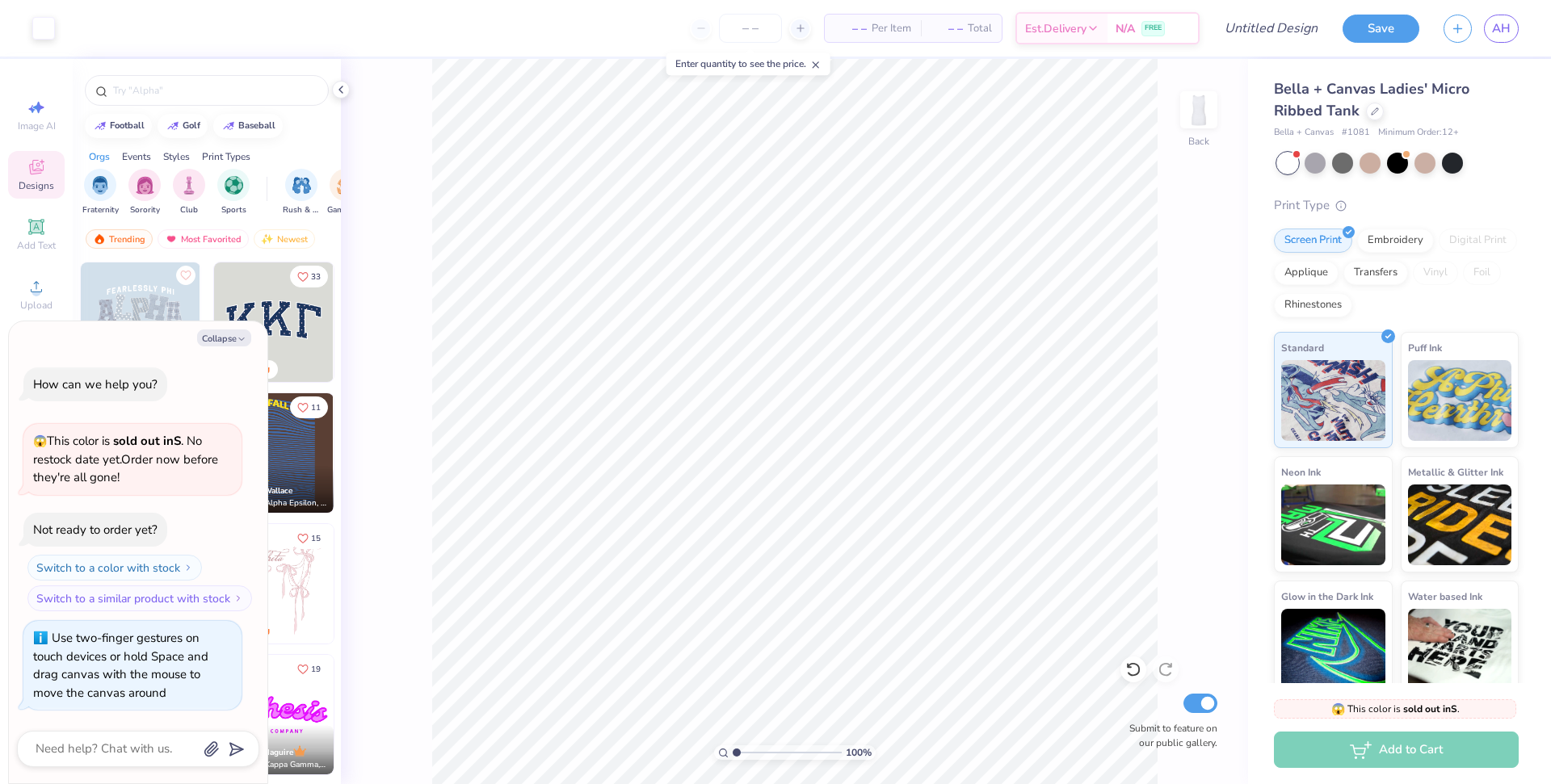 click on "How can we help you? 😱 This color is   sold out in  S . No restock date yet.  Order now before they're all gone! Not ready to order yet? Switch to a color with stock Switch to a similar product with stock Use two-finger gestures on touch devices or hold Space and drag canvas with the mouse to move the canvas around" at bounding box center [138, 539] 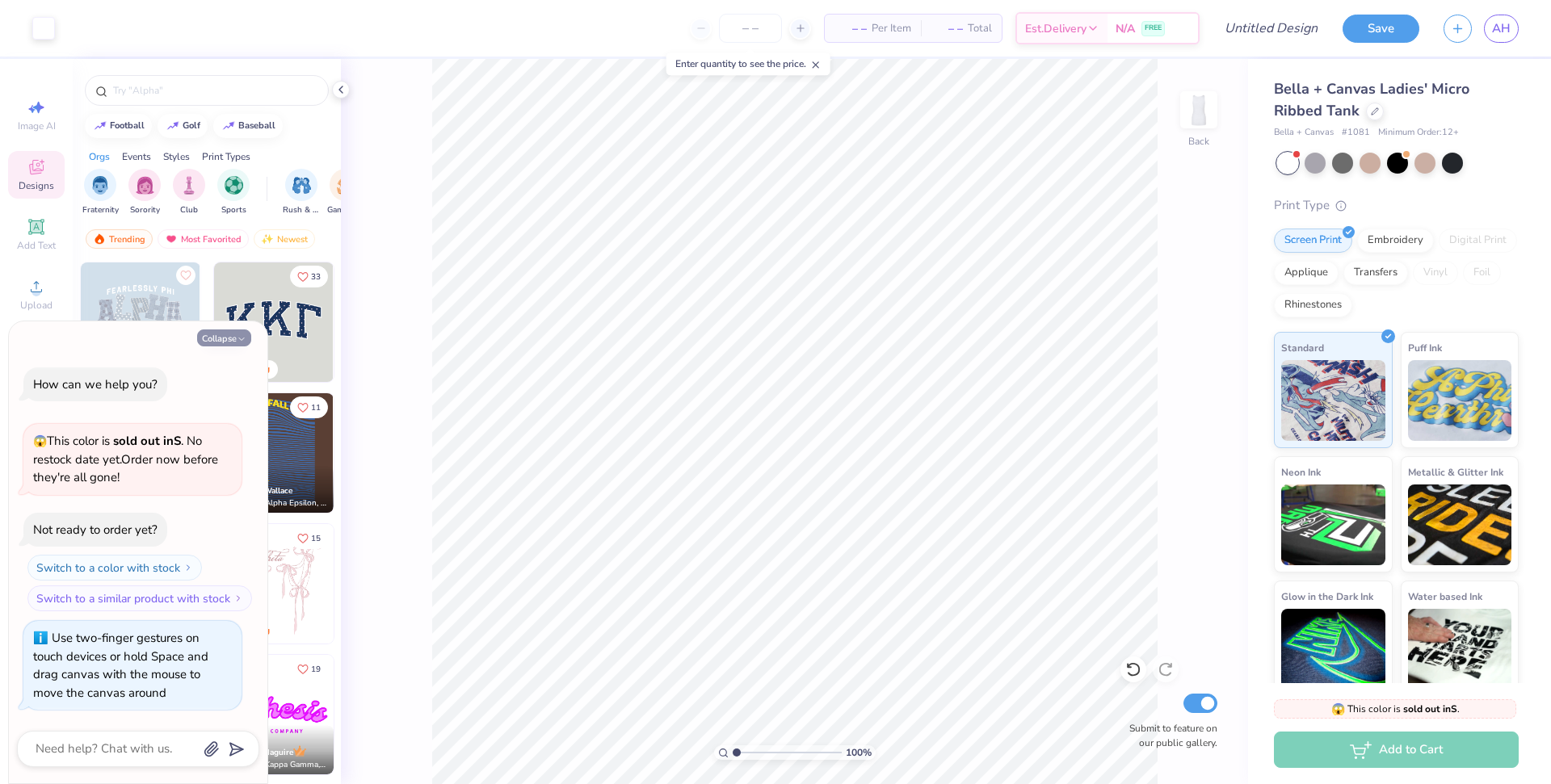 click on "Collapse" at bounding box center (224, 337) 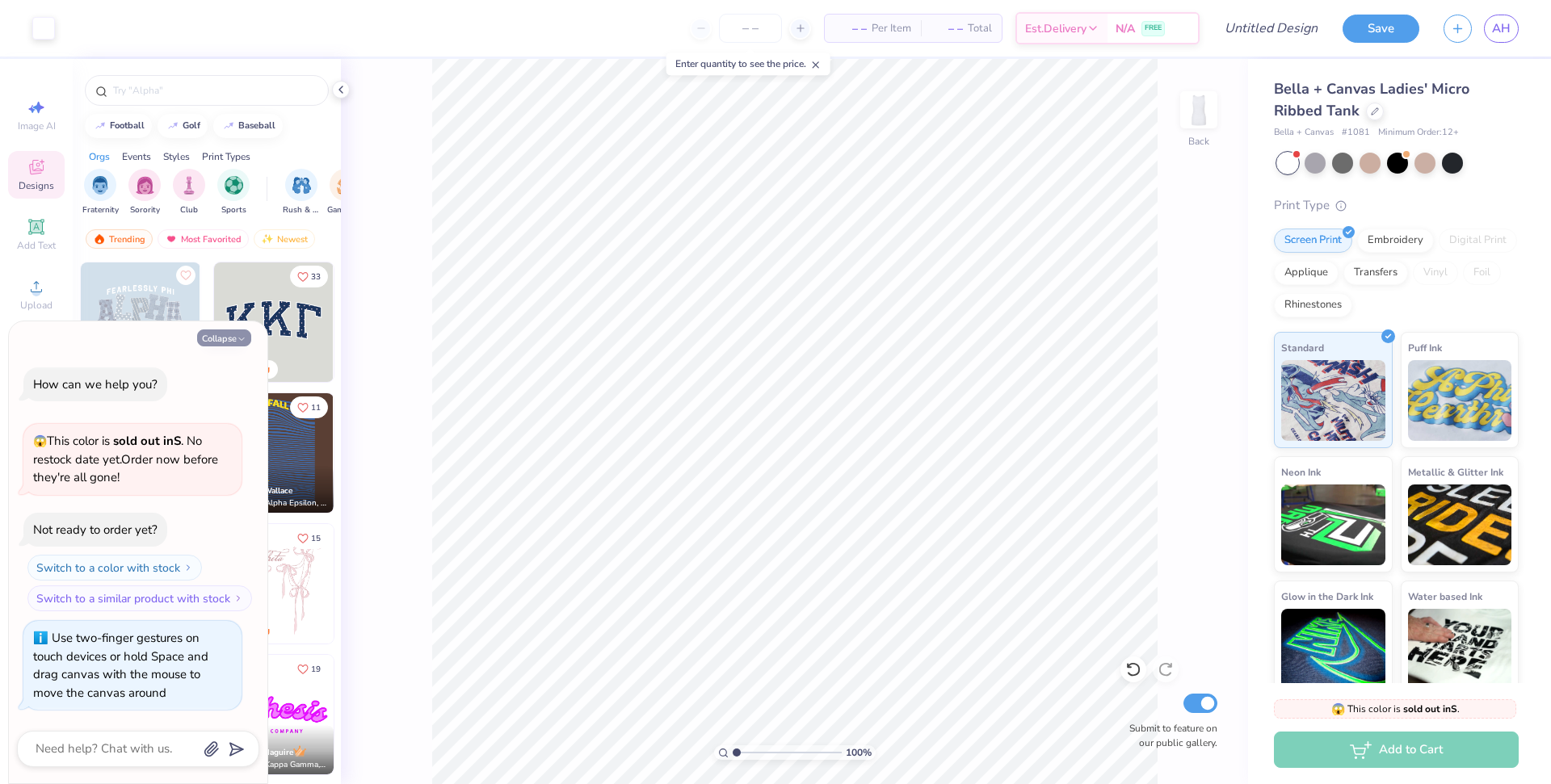 type on "x" 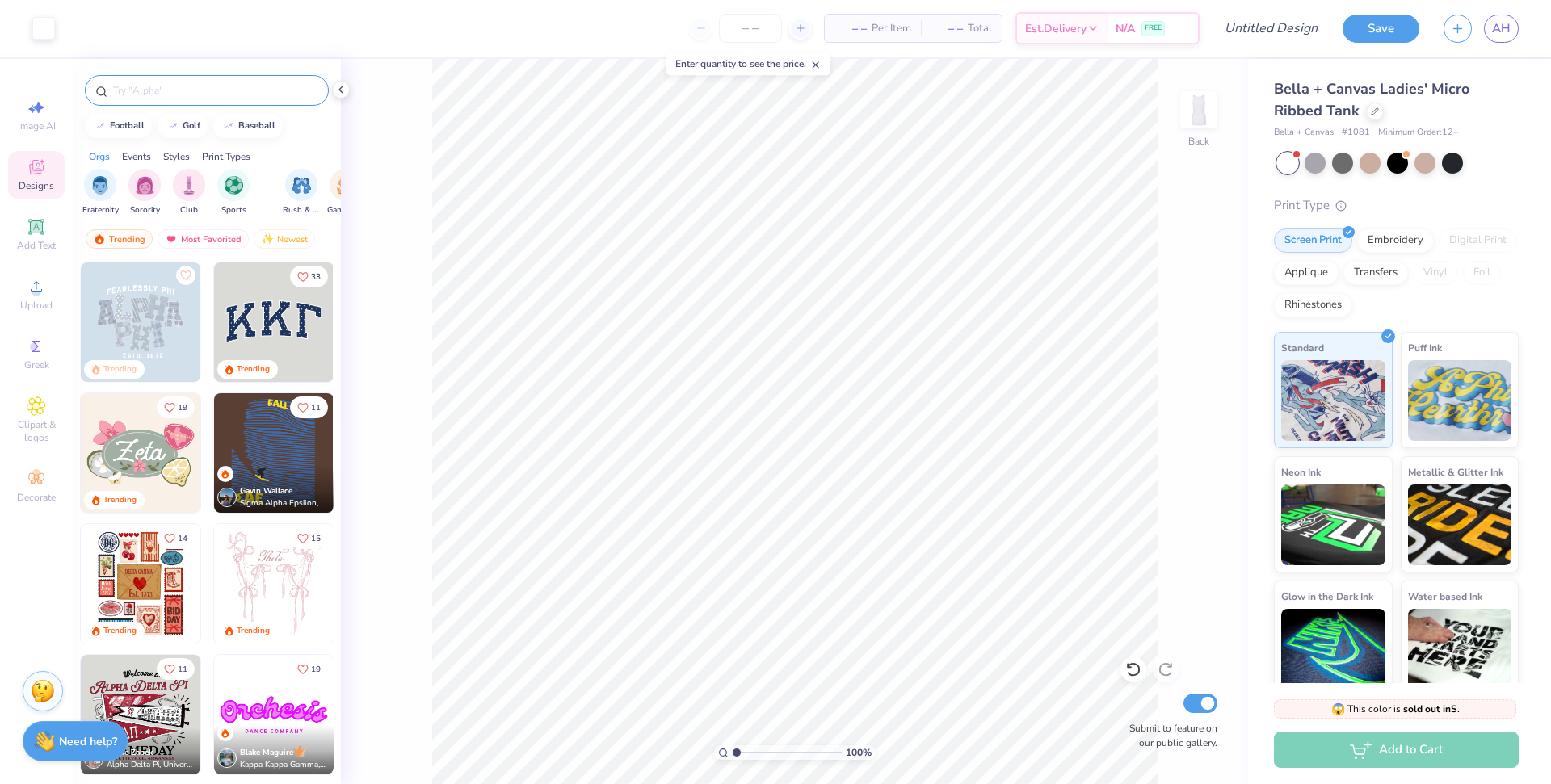 click at bounding box center [215, 90] 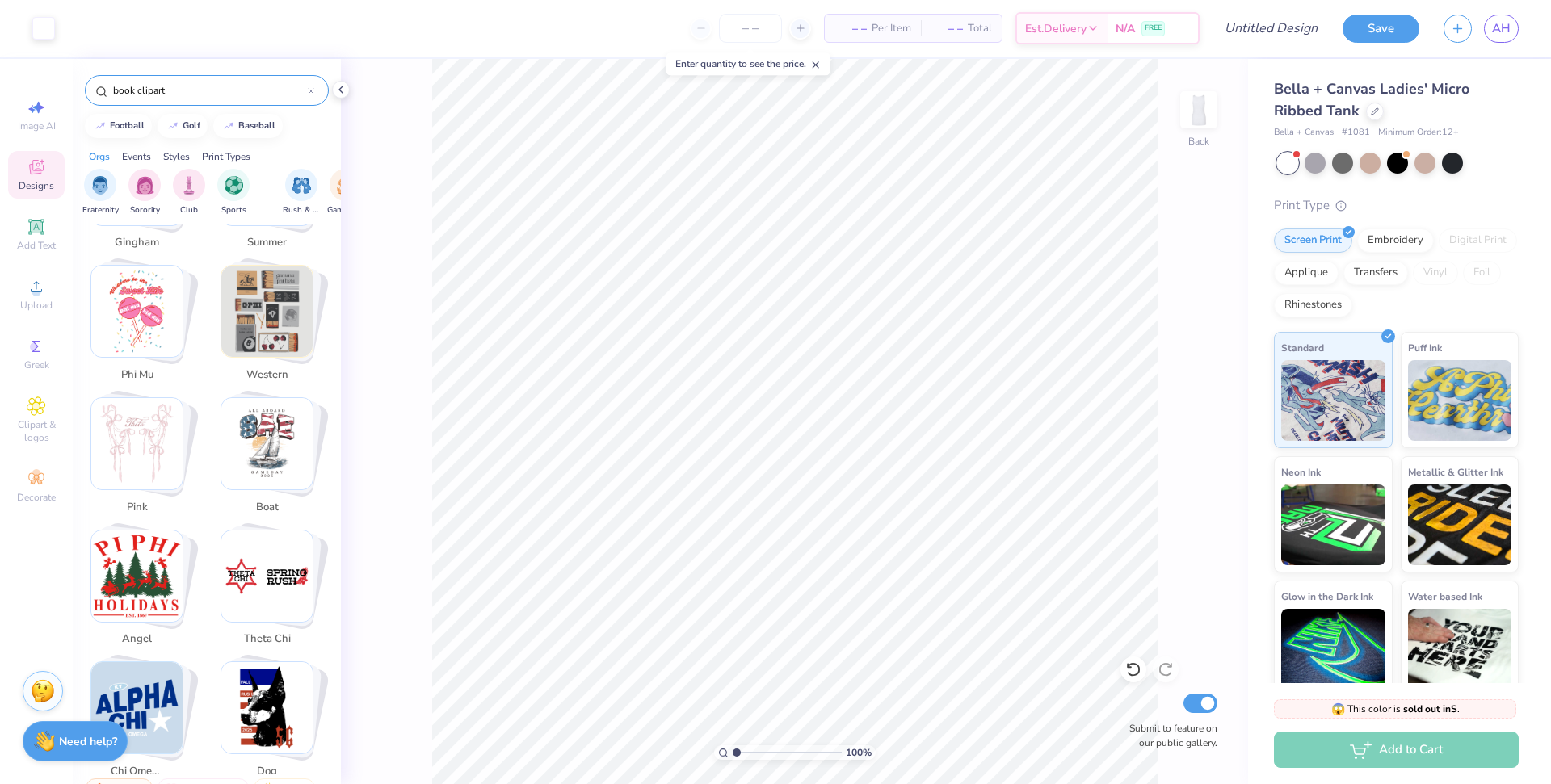 scroll, scrollTop: 2206, scrollLeft: 0, axis: vertical 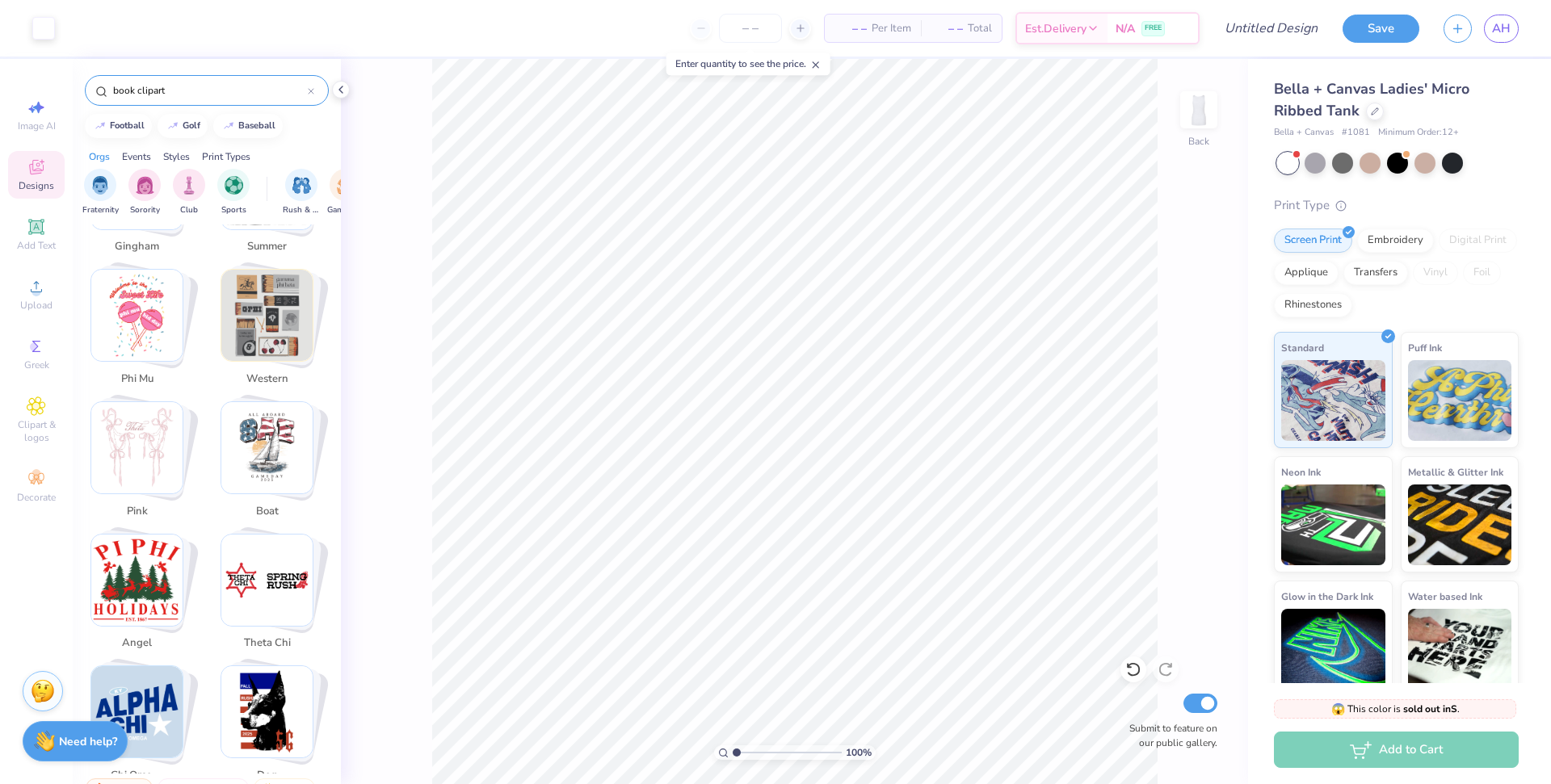 click on "book clipart" at bounding box center [209, 90] 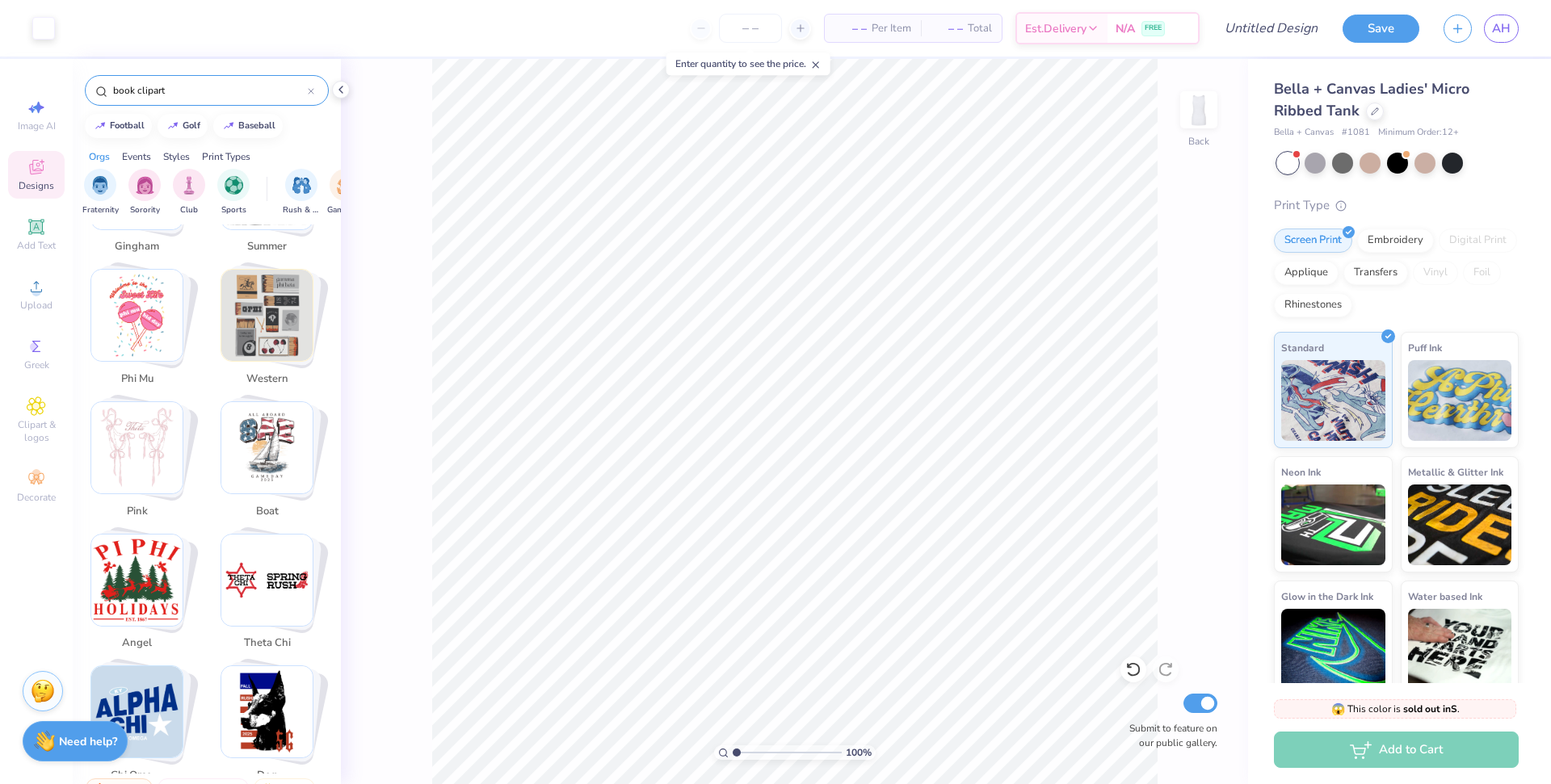click on "book clipart" at bounding box center (209, 90) 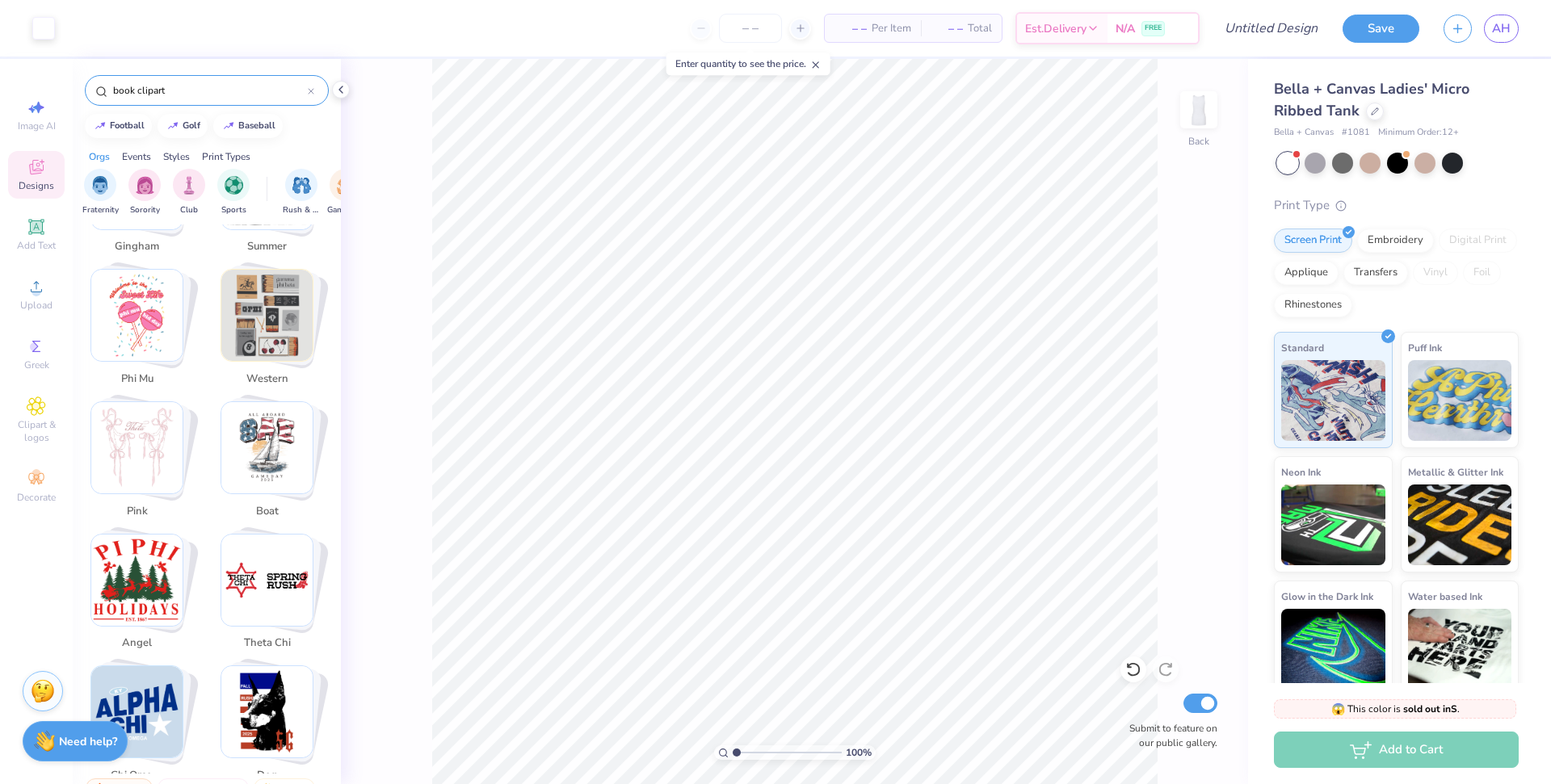 click on "book clipart" at bounding box center (209, 90) 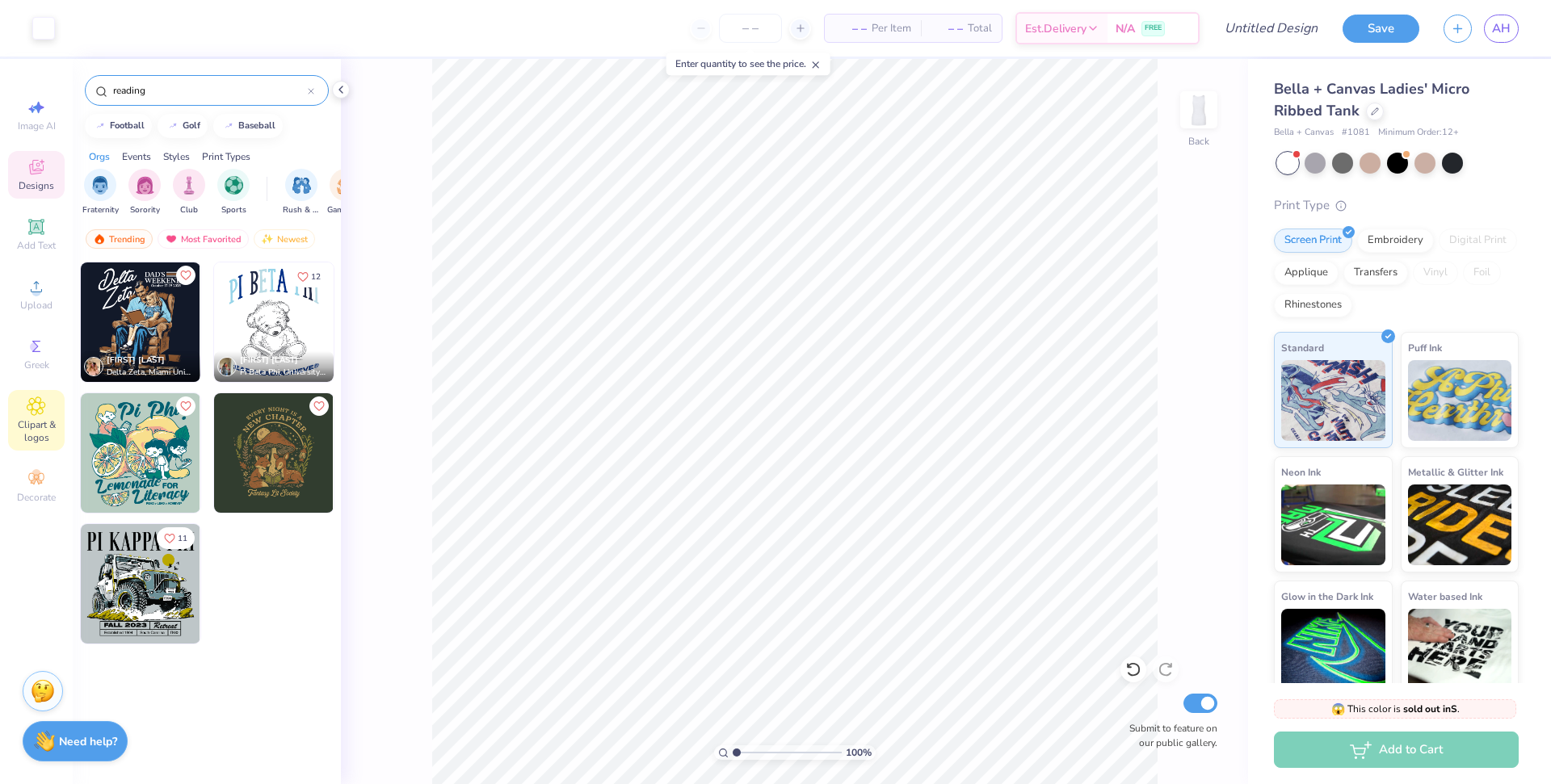 type on "reading" 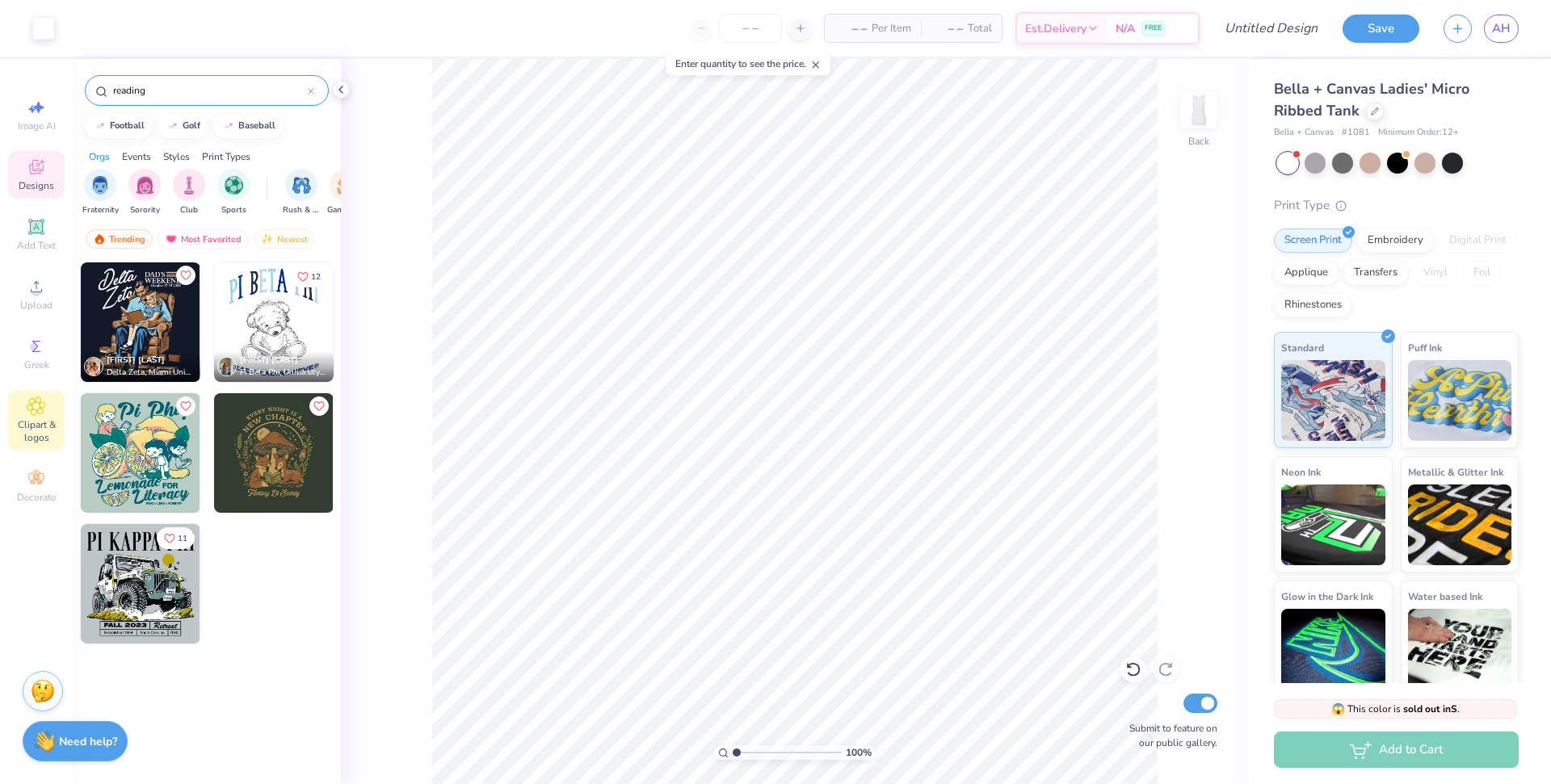 click on "Clipart & logos" at bounding box center (36, 431) 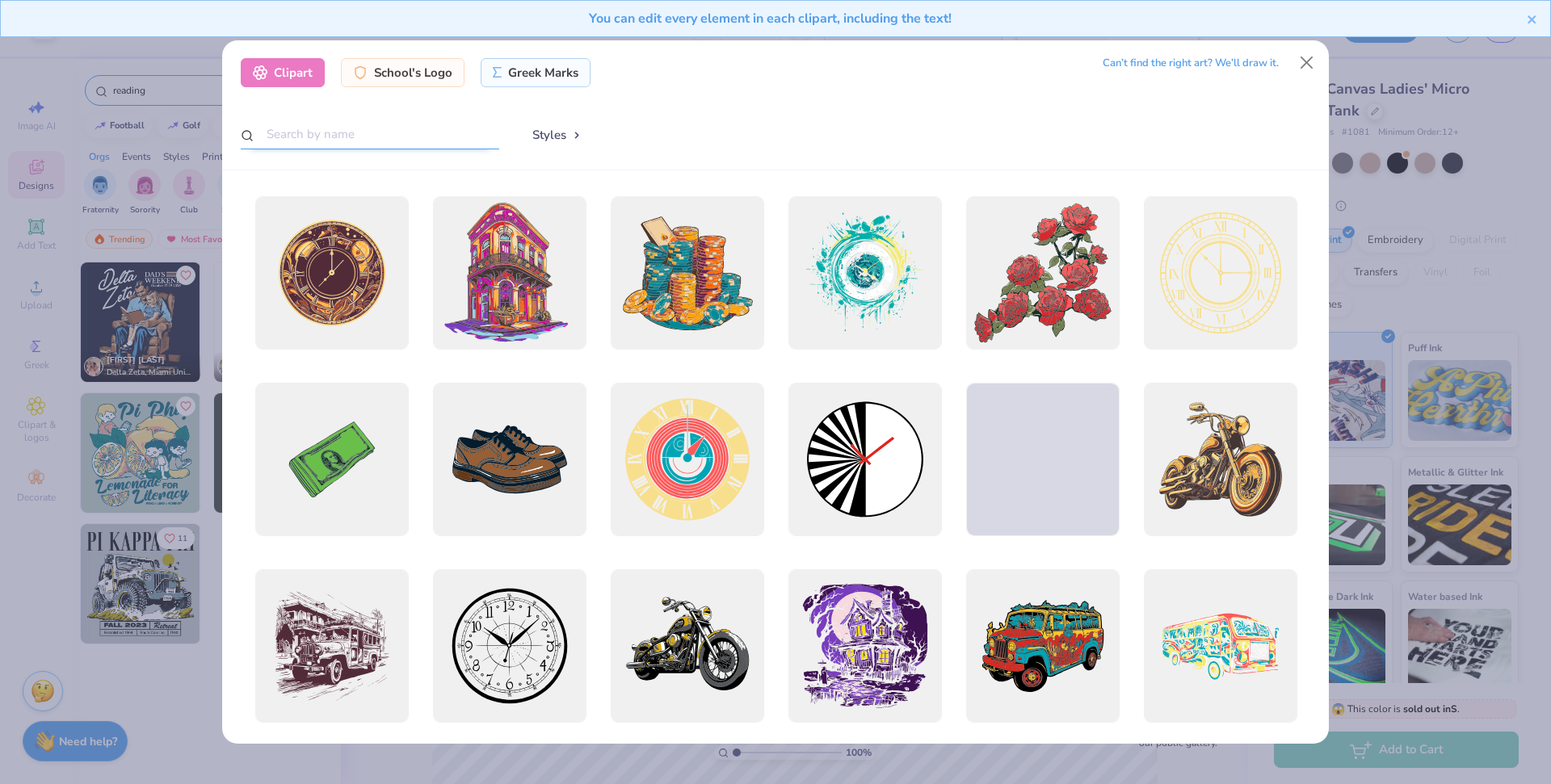 click at bounding box center (370, 134) 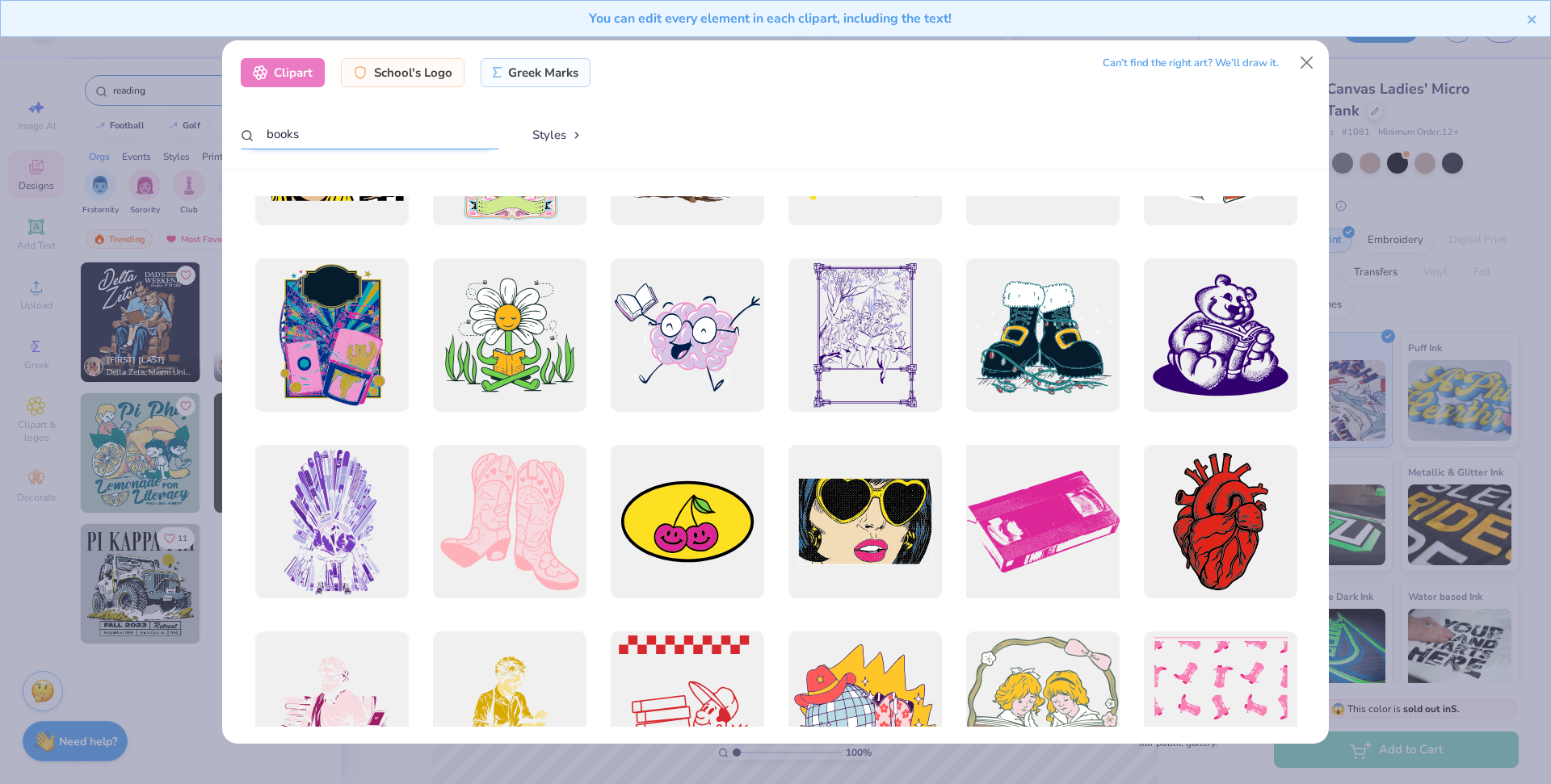 scroll, scrollTop: 1061, scrollLeft: 0, axis: vertical 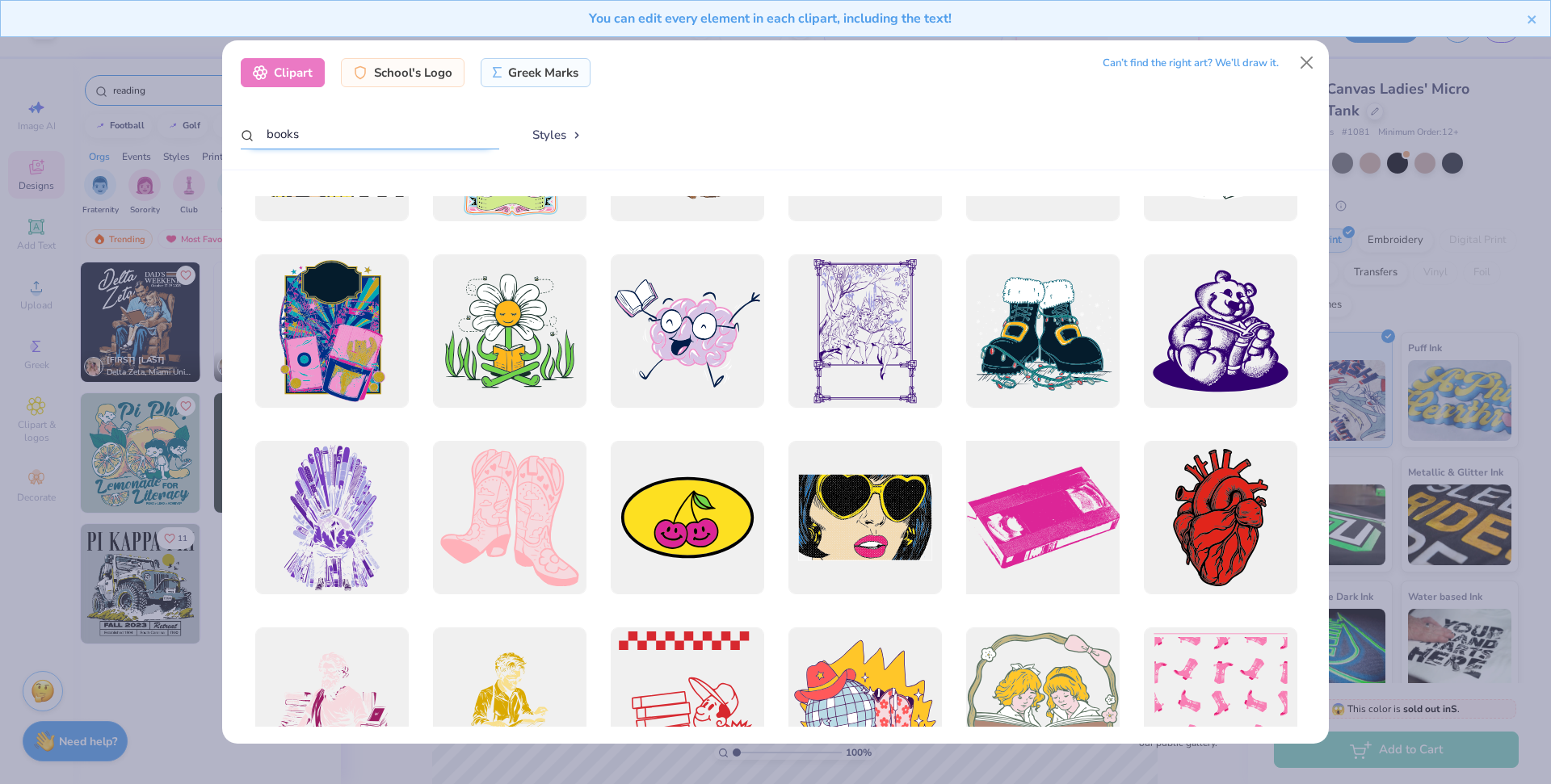 type on "books" 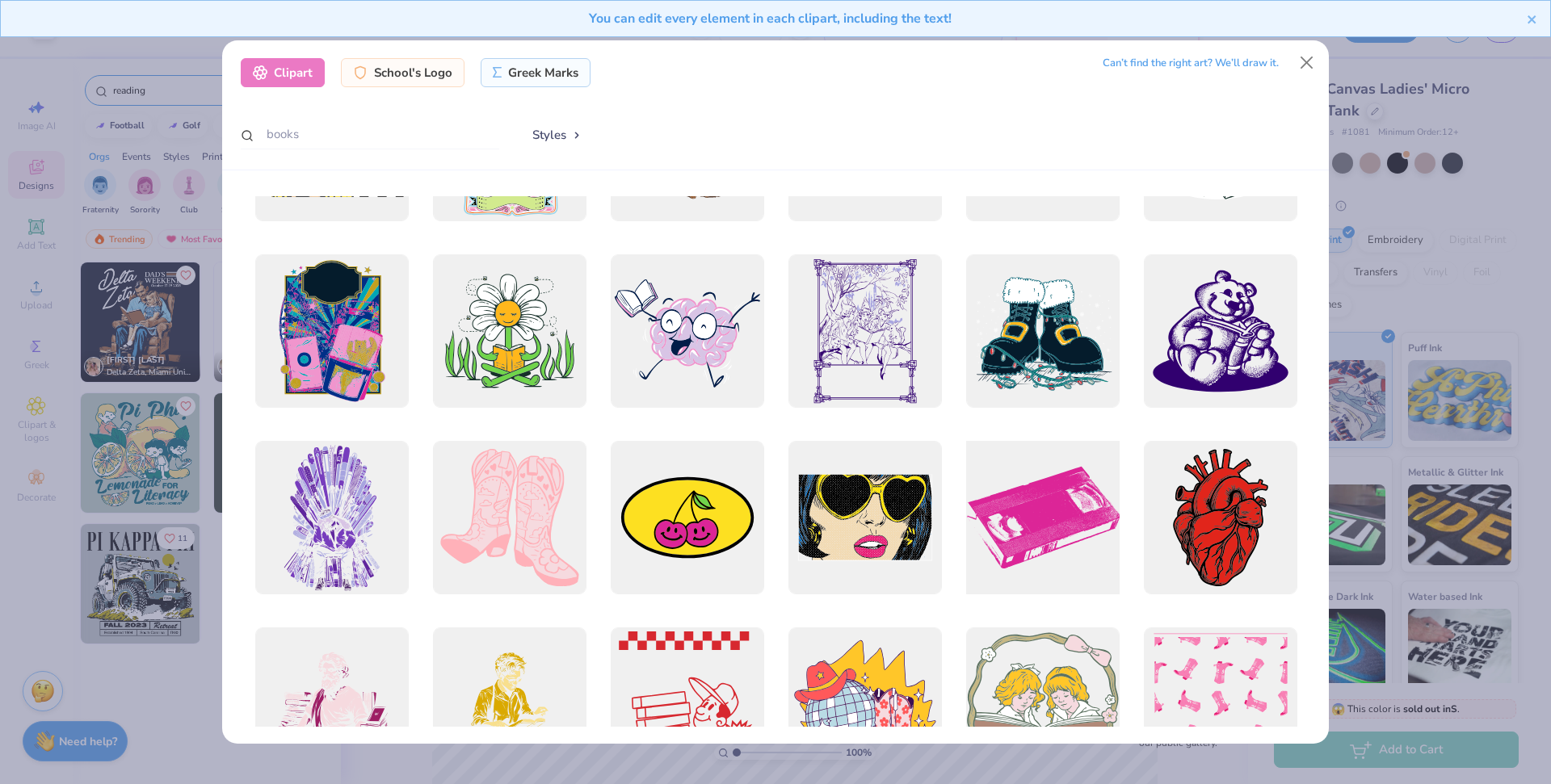 click at bounding box center [1042, 518] 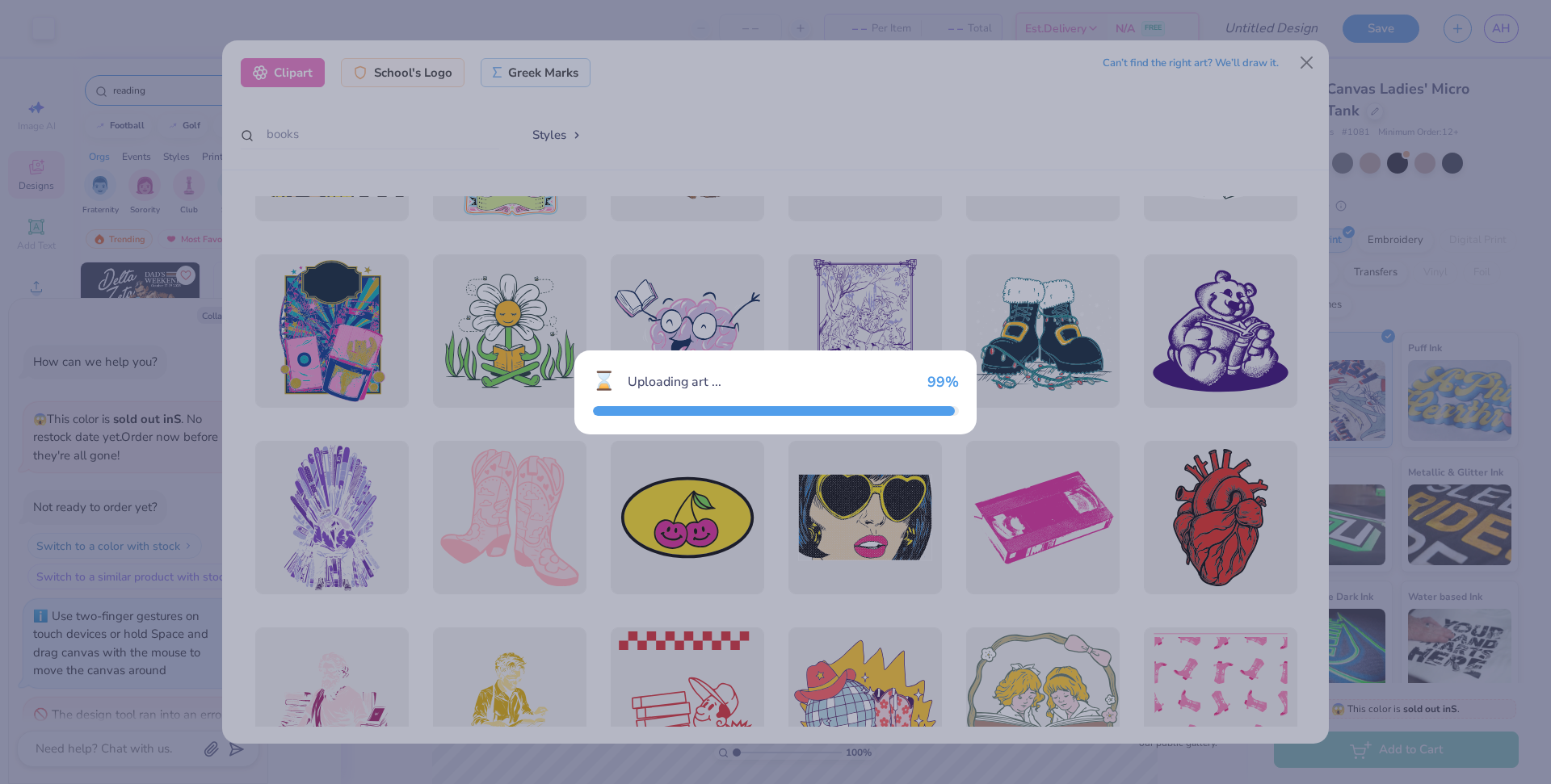 scroll, scrollTop: 39, scrollLeft: 0, axis: vertical 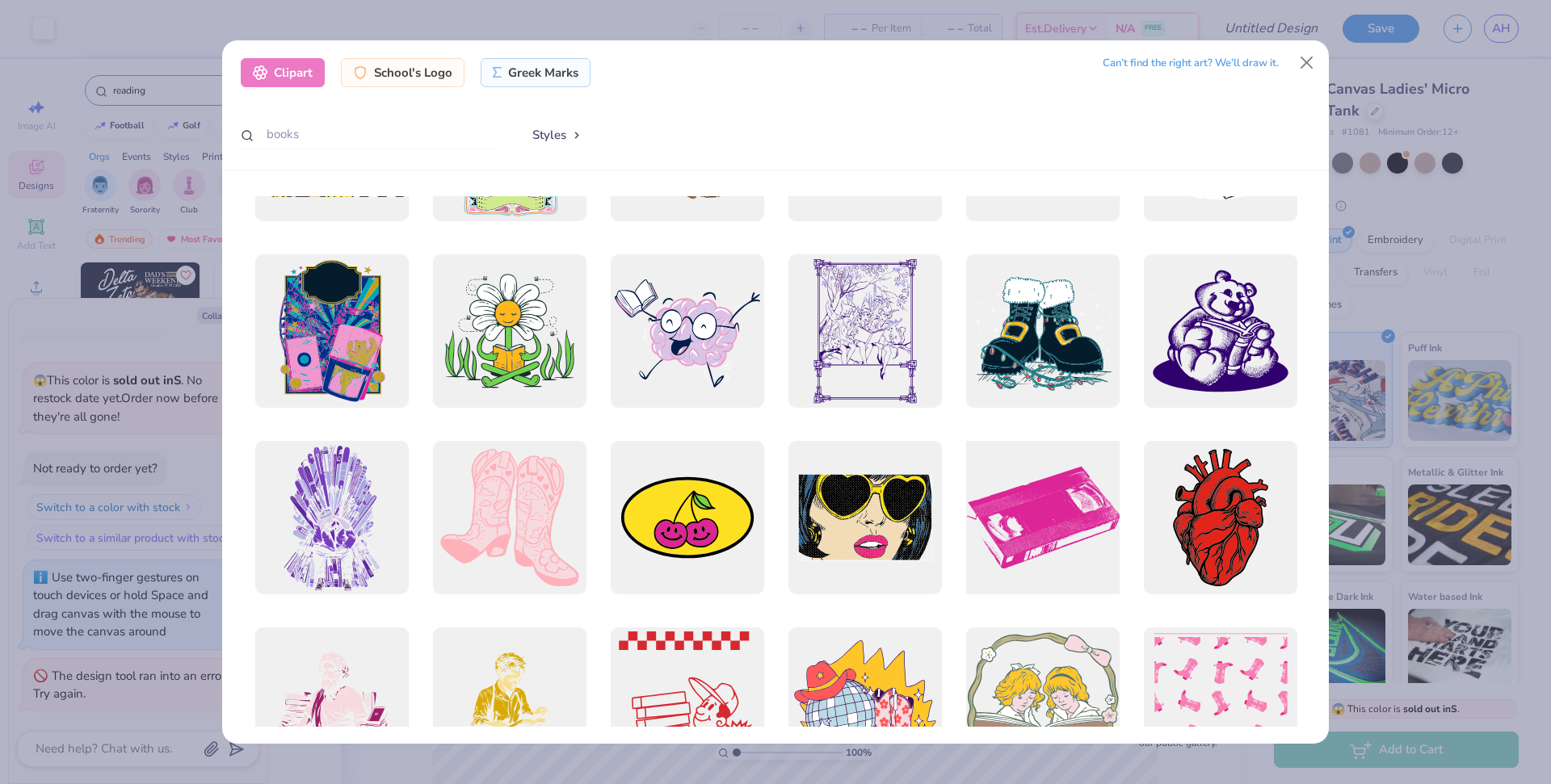 click at bounding box center (1042, 518) 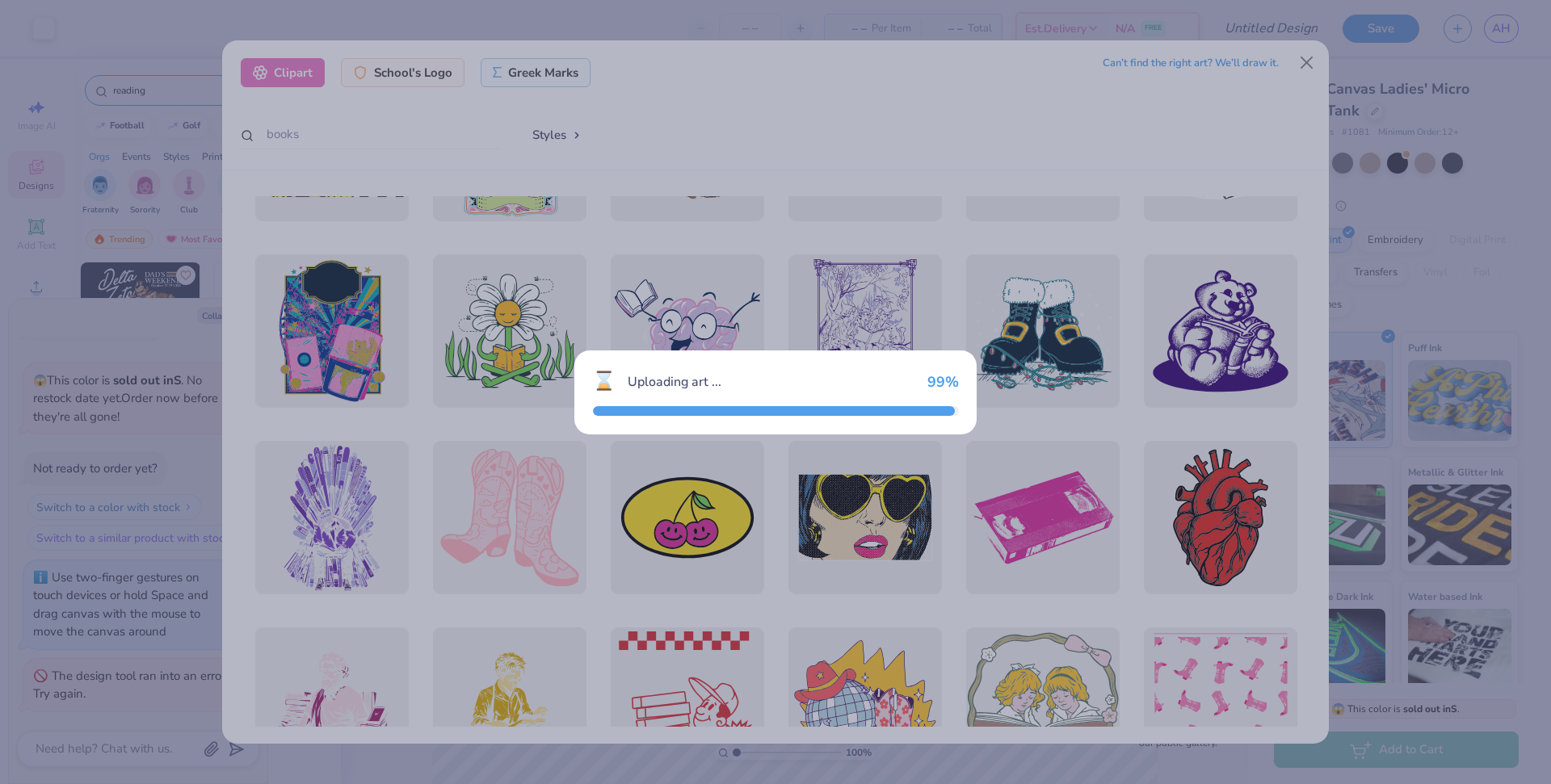 scroll, scrollTop: 102, scrollLeft: 0, axis: vertical 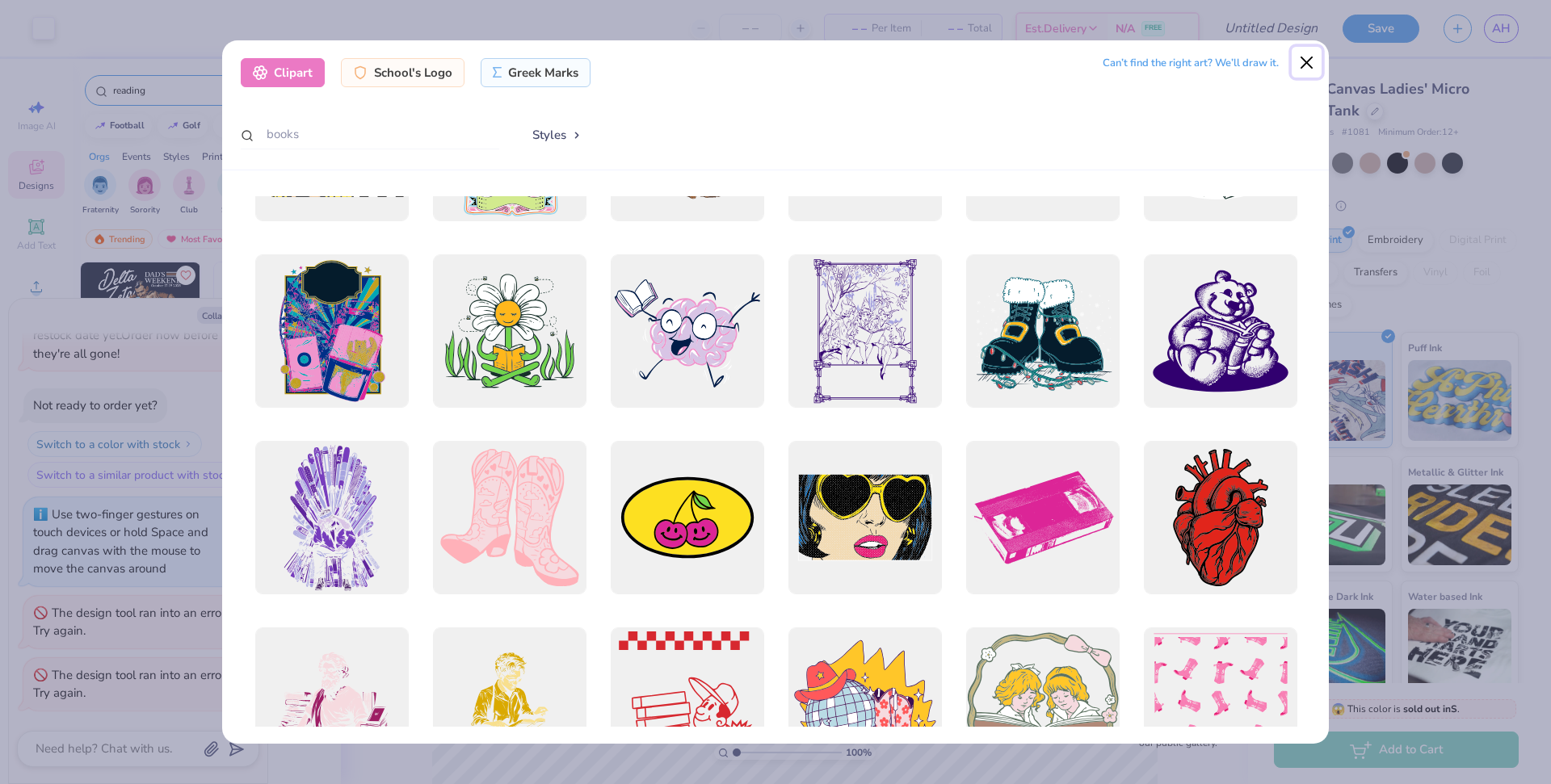 click at bounding box center (1307, 62) 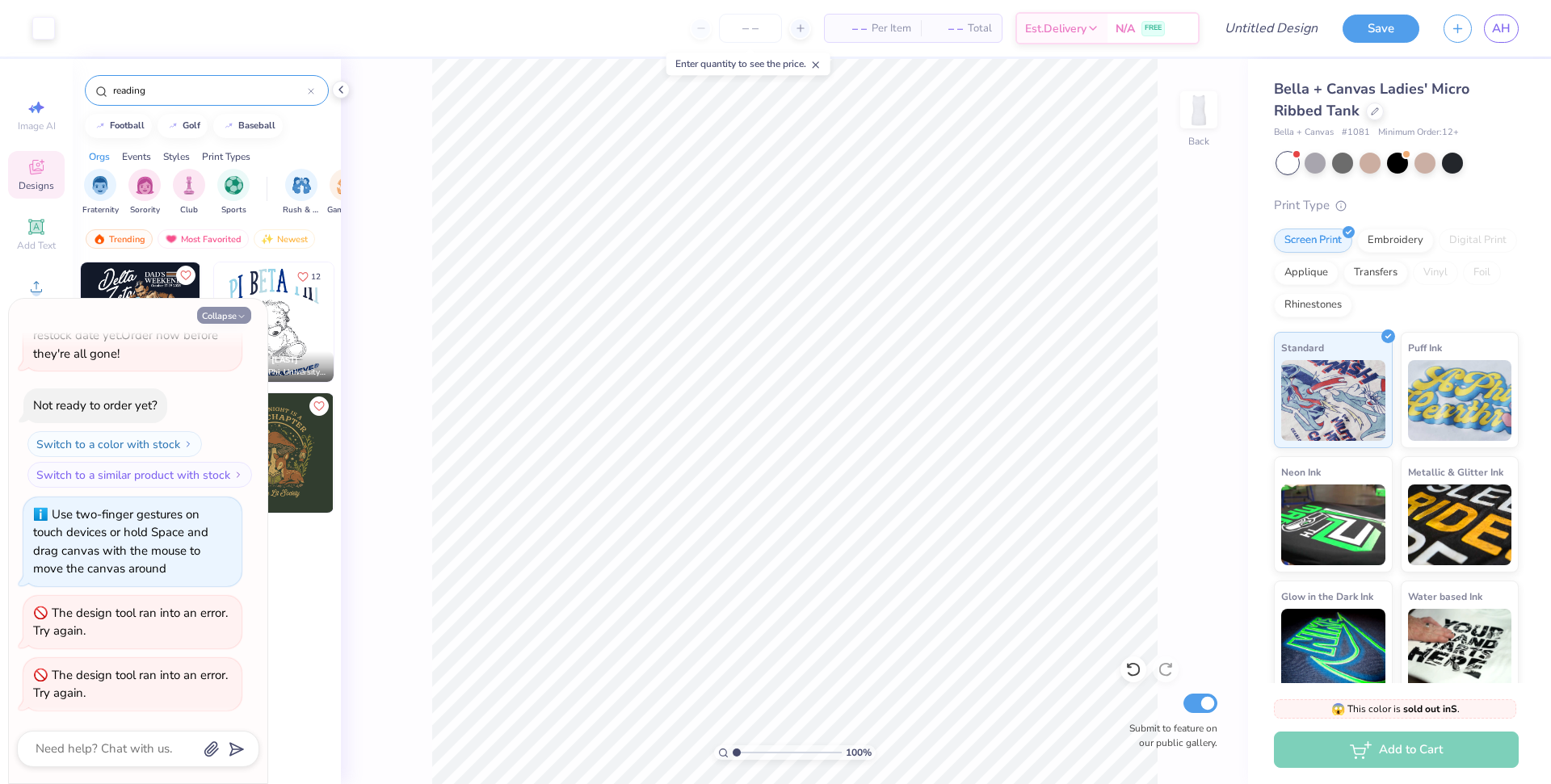 click on "Collapse" at bounding box center [224, 315] 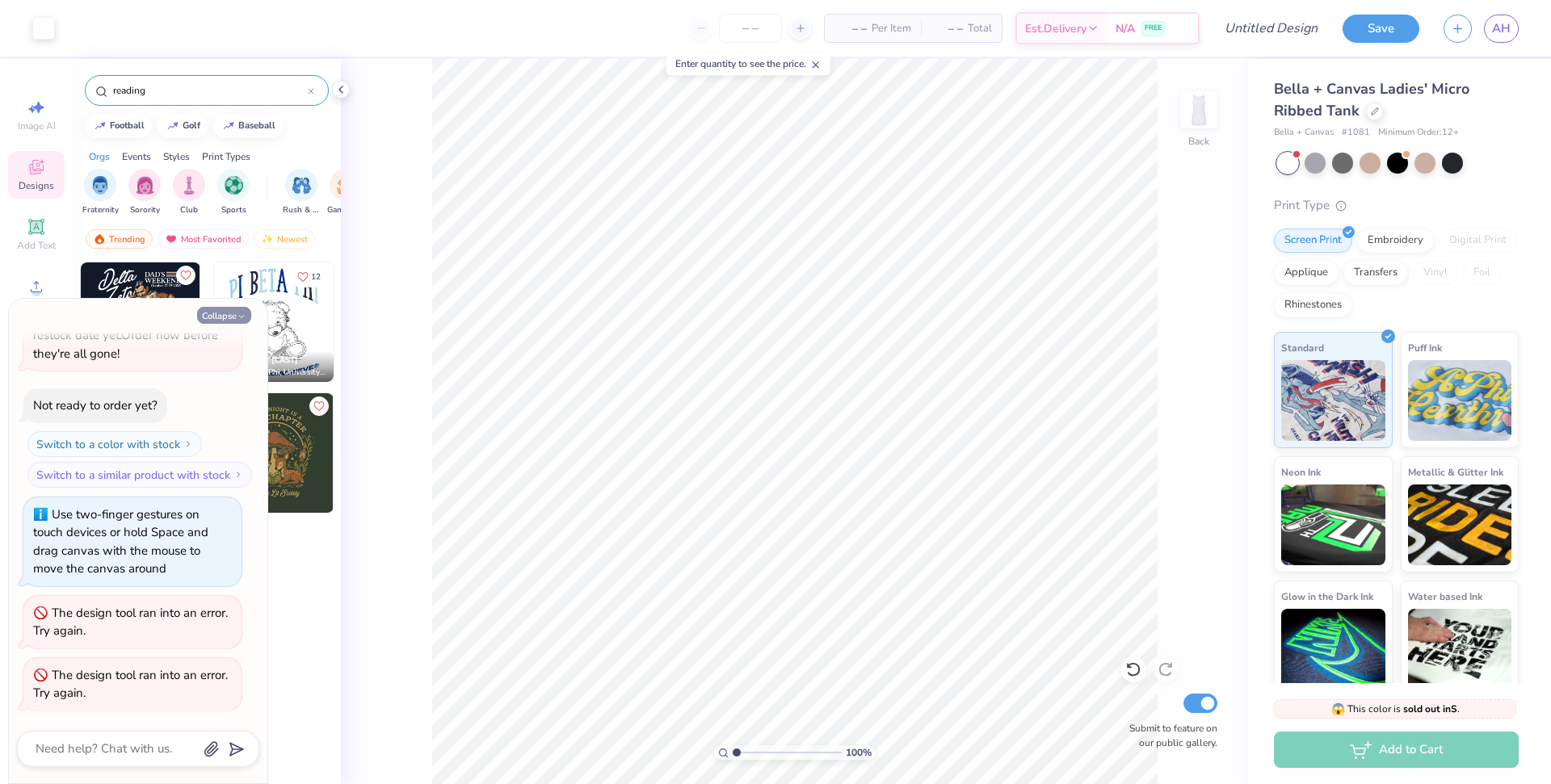 type on "x" 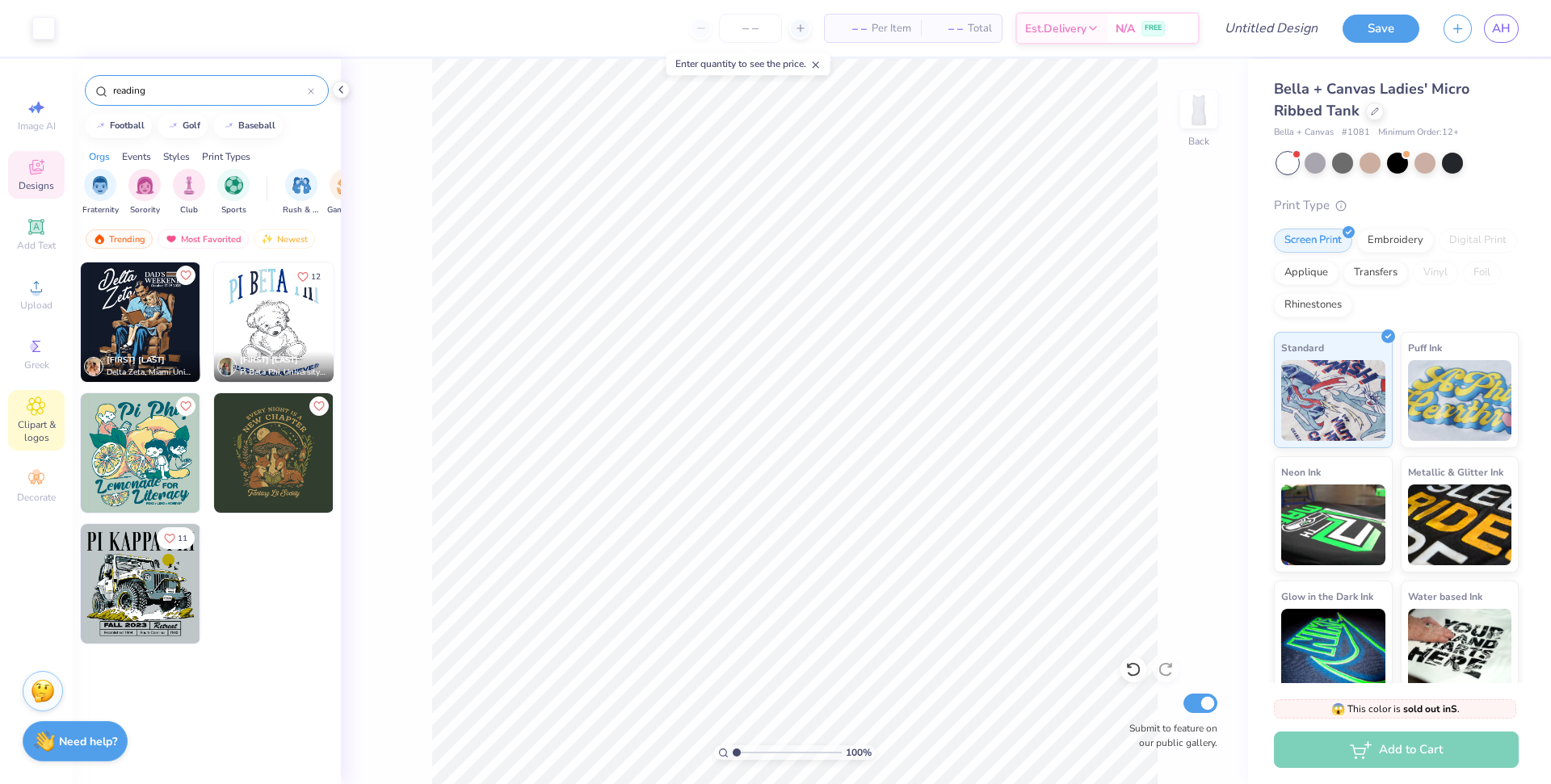 click 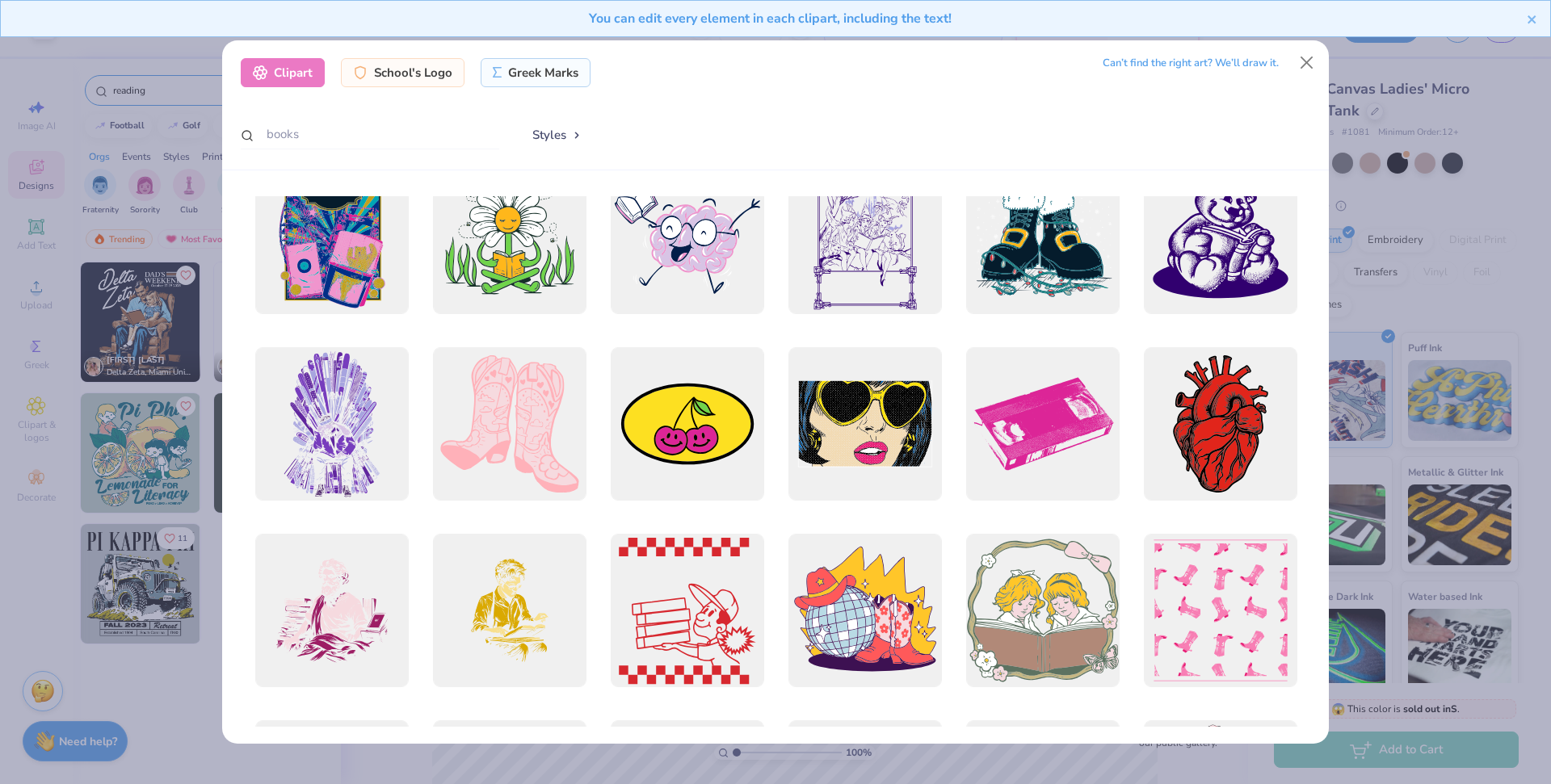 scroll, scrollTop: 1289, scrollLeft: 0, axis: vertical 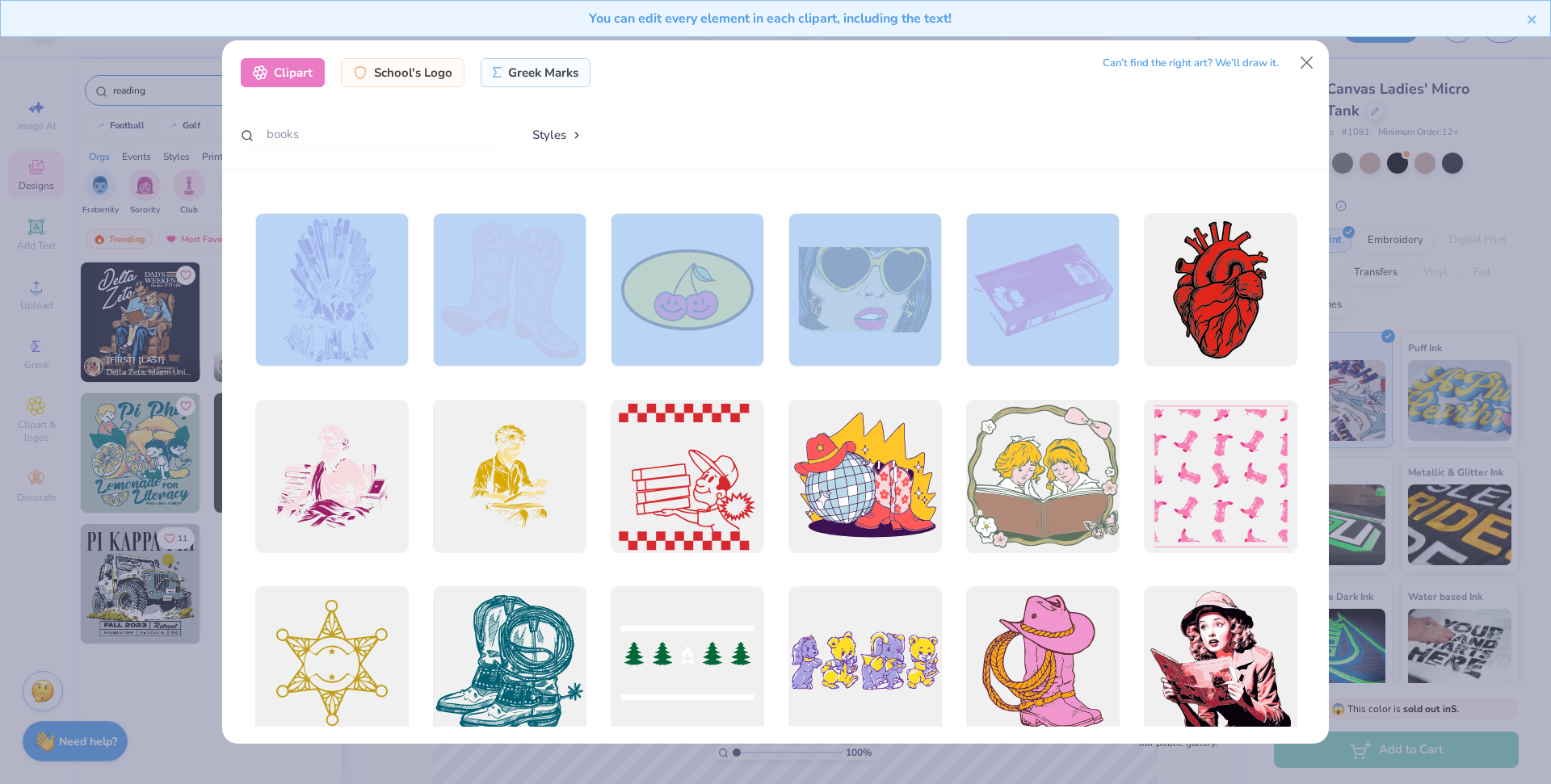 drag, startPoint x: 1026, startPoint y: 313, endPoint x: 1307, endPoint y: 402, distance: 294.75753 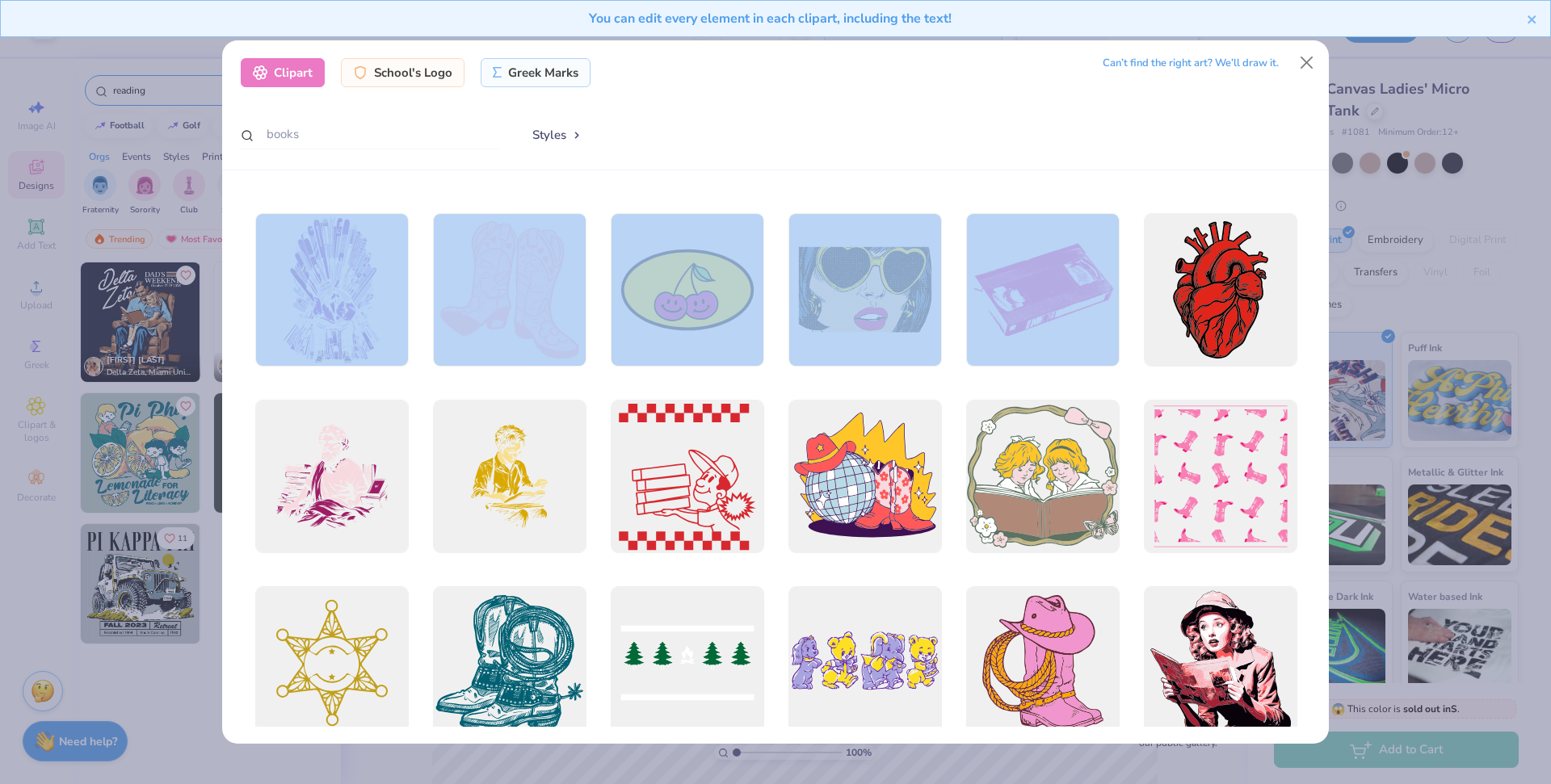 click at bounding box center (776, 461) 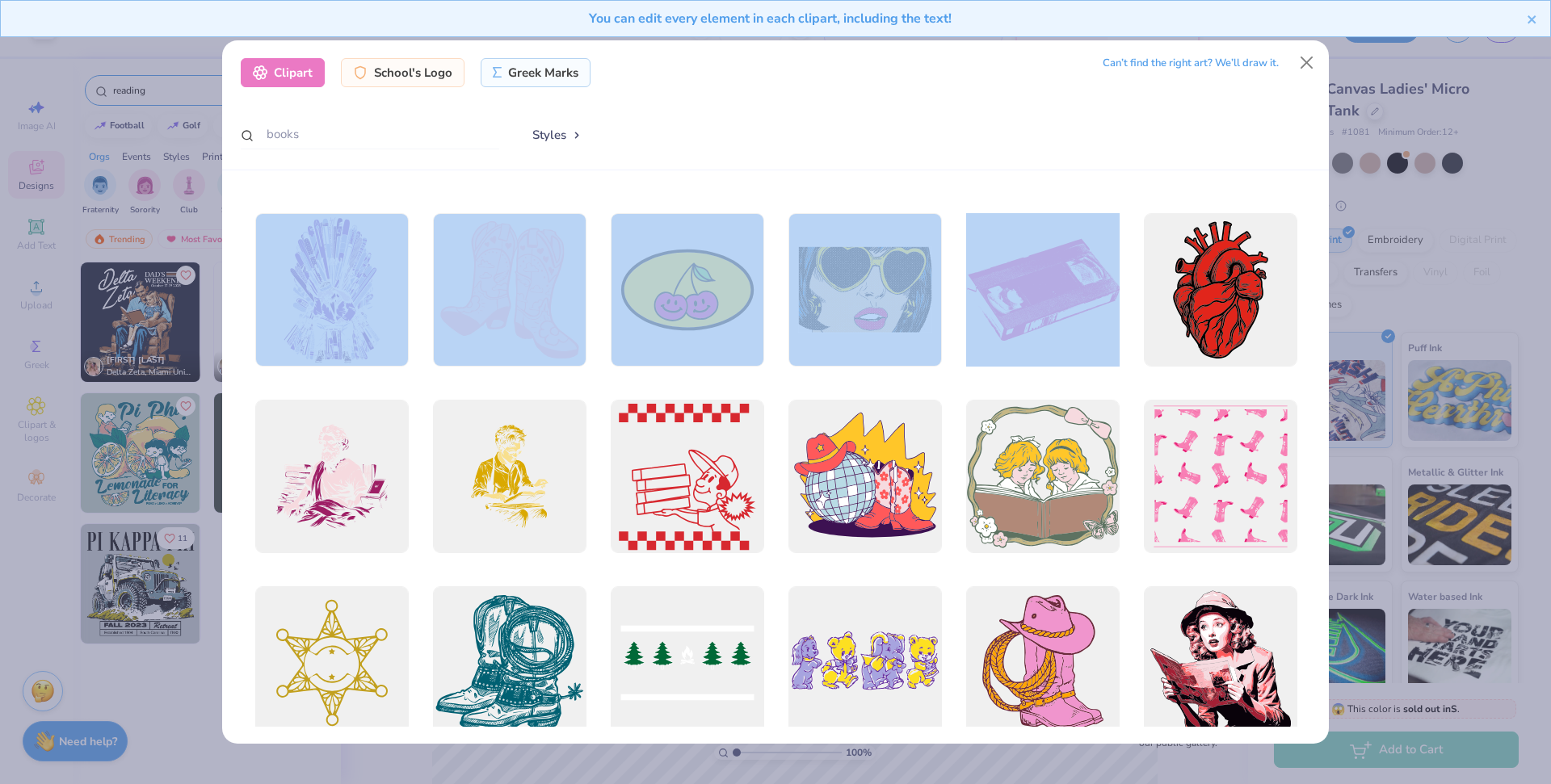 click at bounding box center (1042, 290) 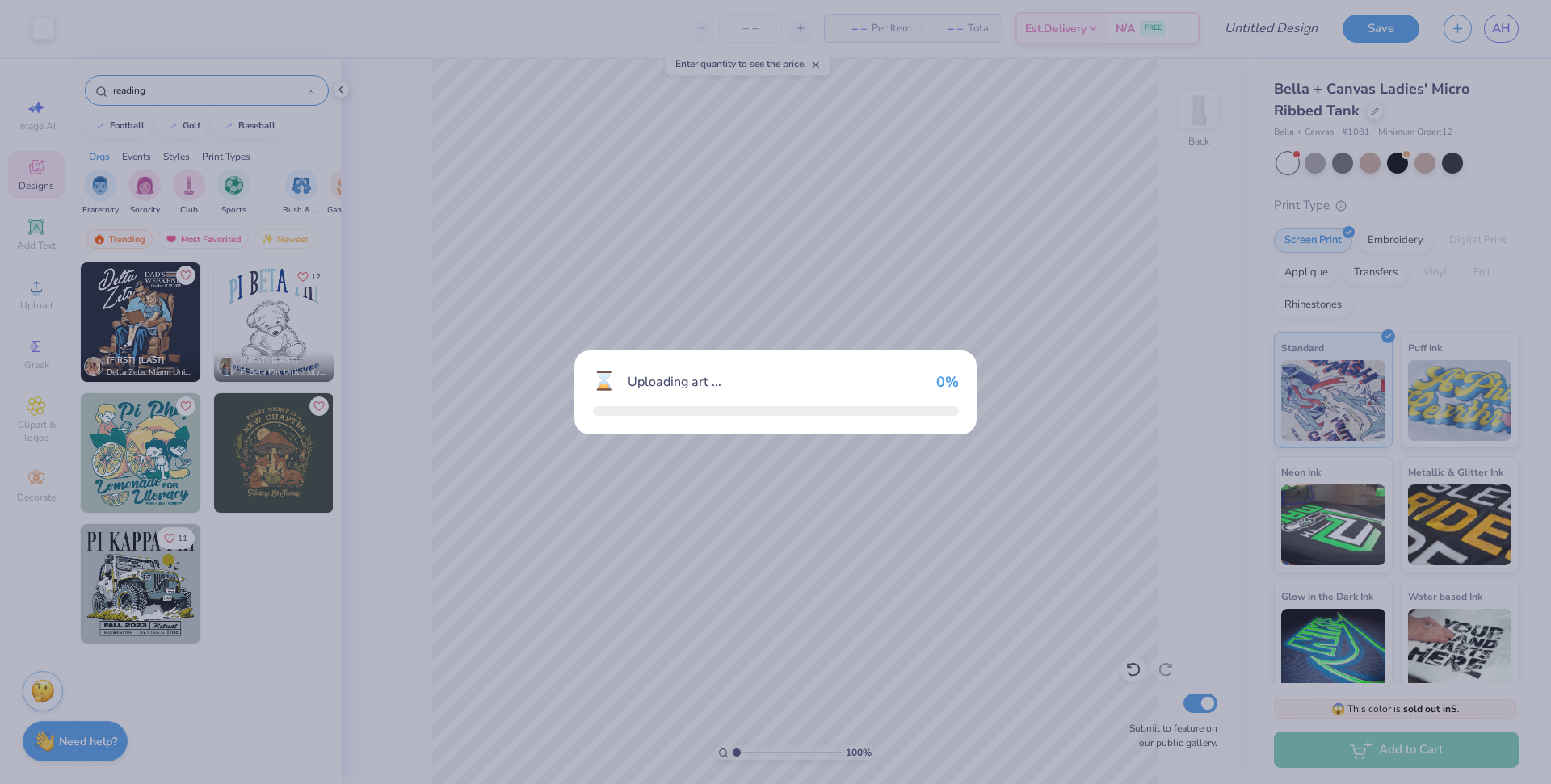click on "⌛ Uploading art ... 0 %" at bounding box center [776, 392] 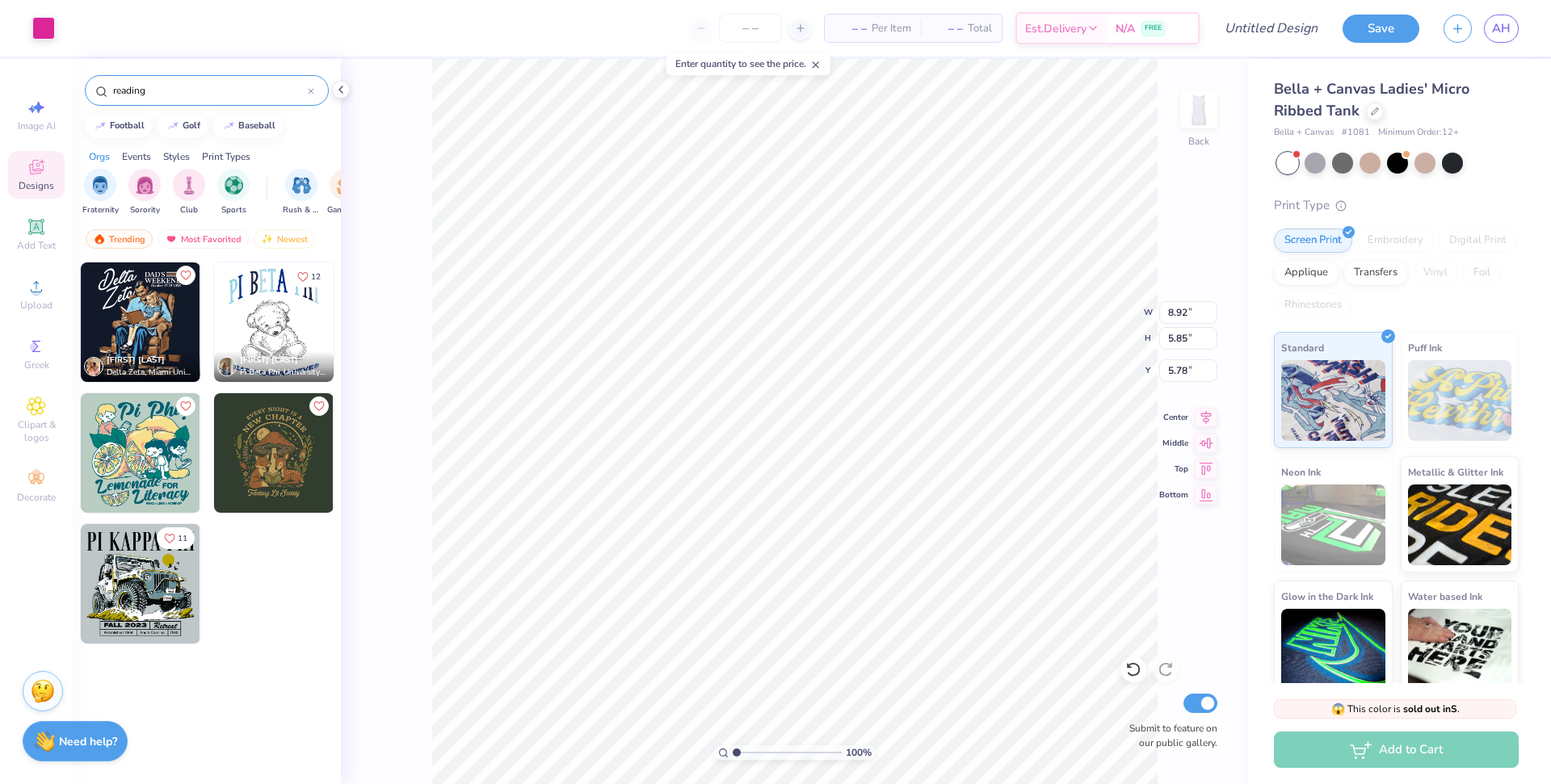 type on "4.30" 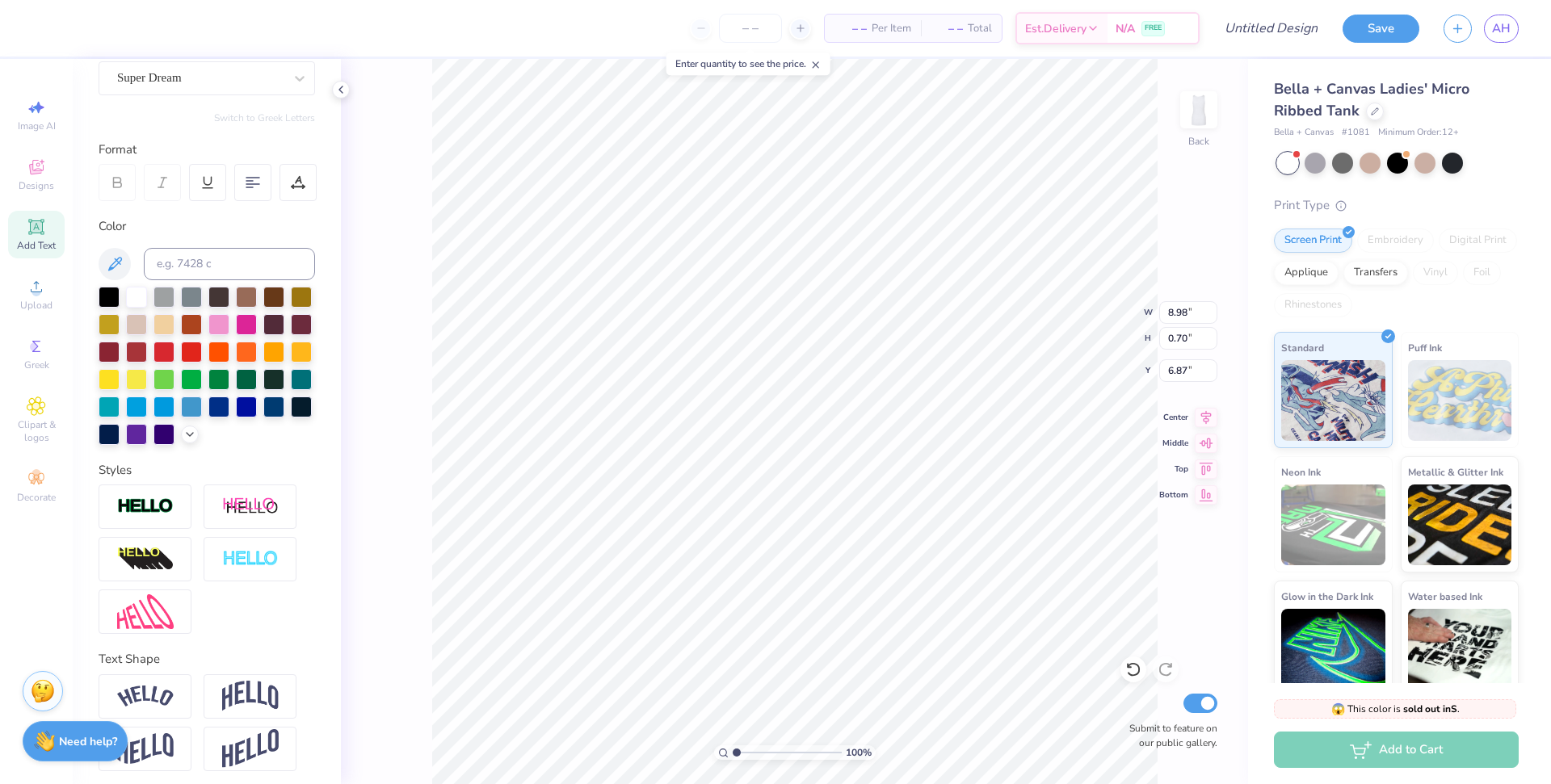 scroll, scrollTop: 153, scrollLeft: 0, axis: vertical 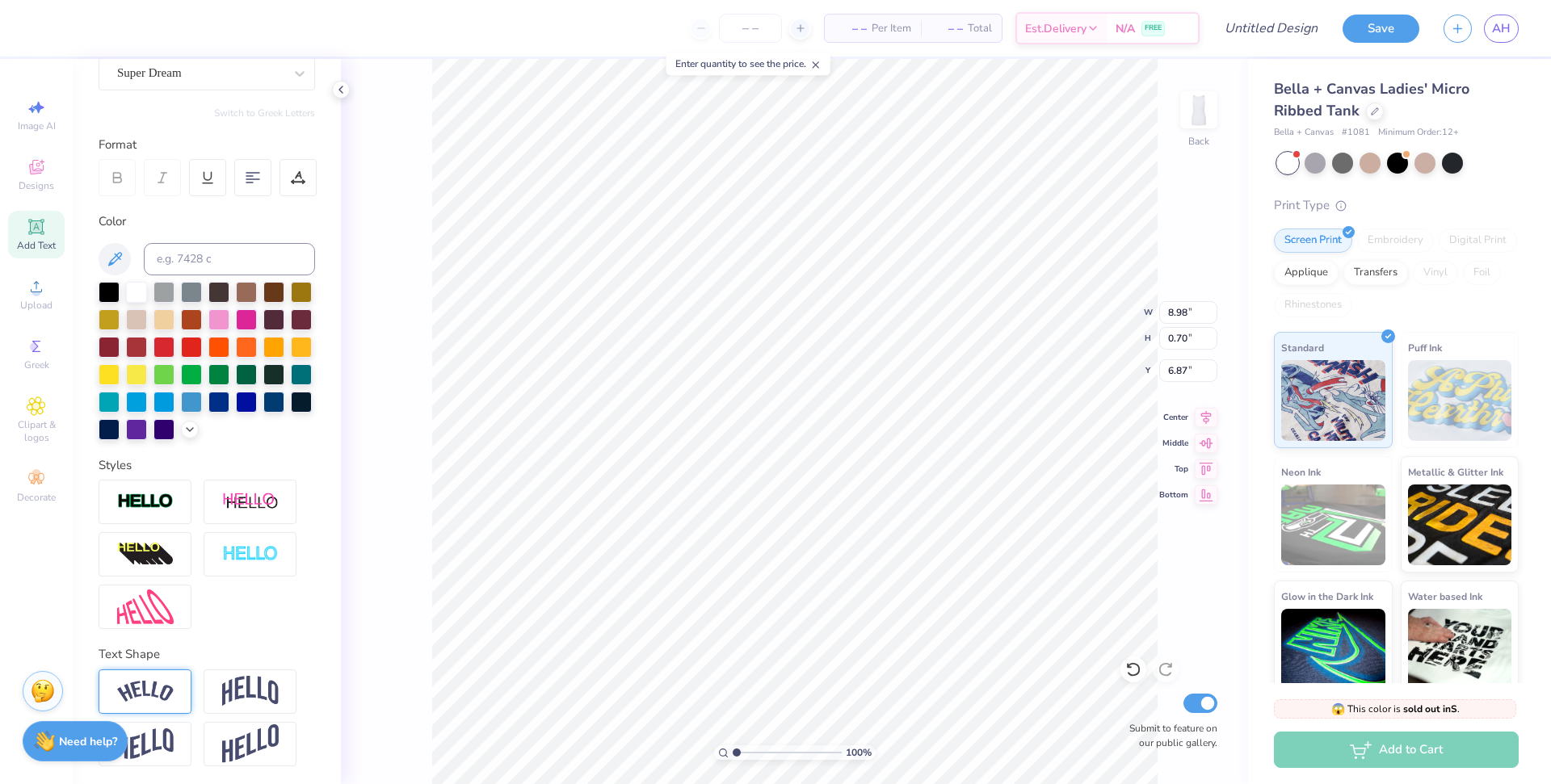 click at bounding box center (145, 691) 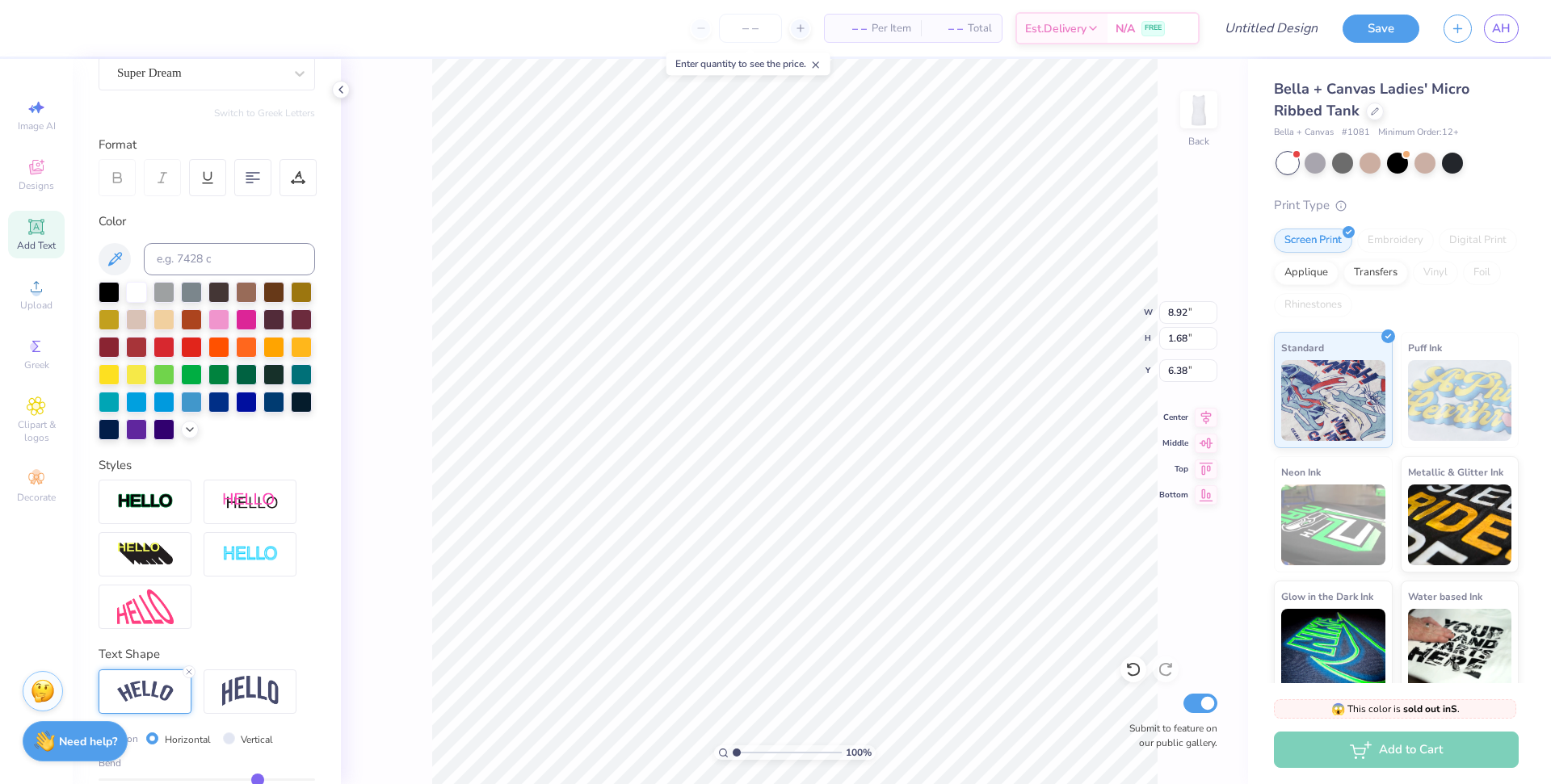 type on "8.92" 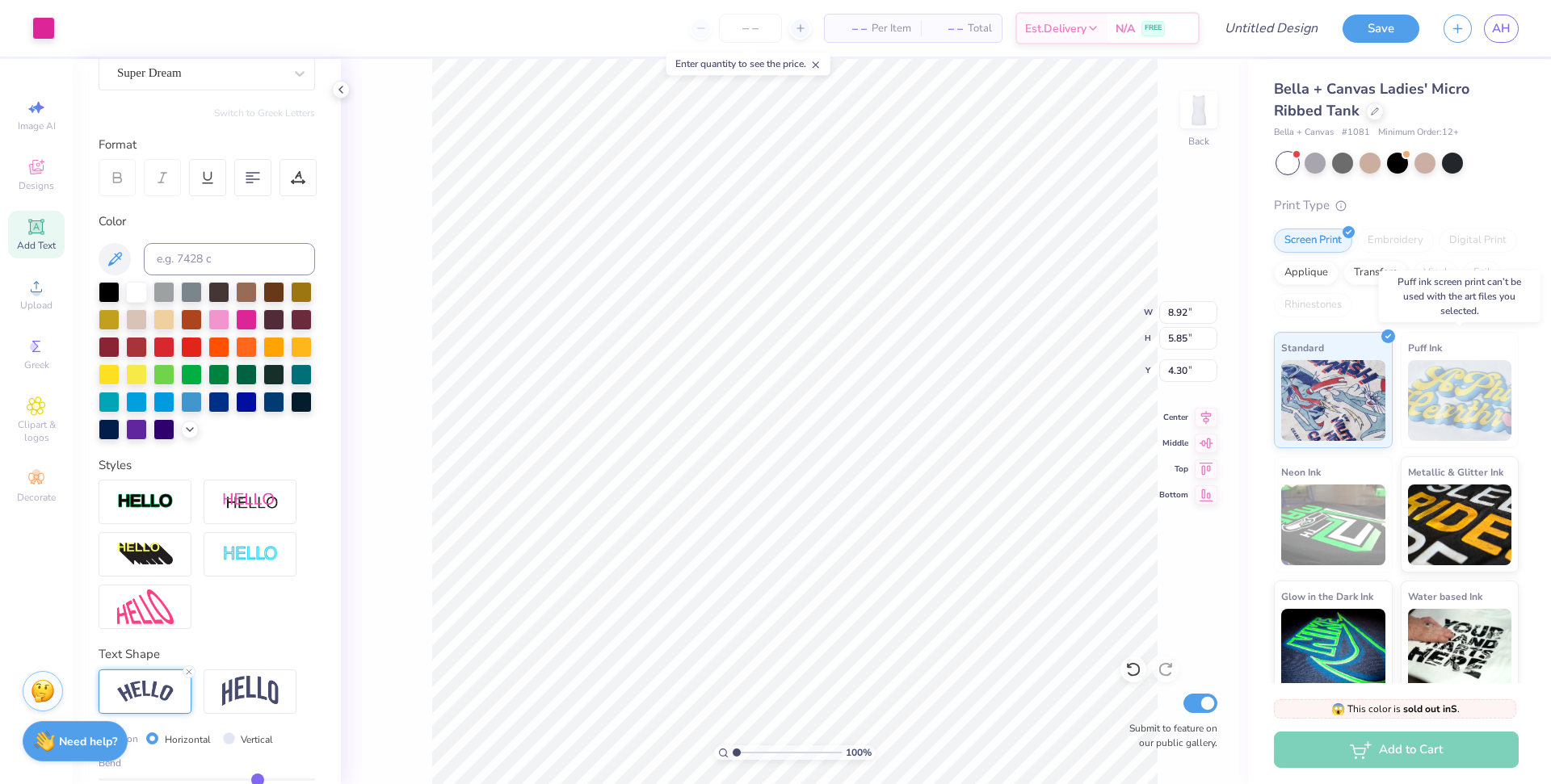 click at bounding box center [1460, 400] 